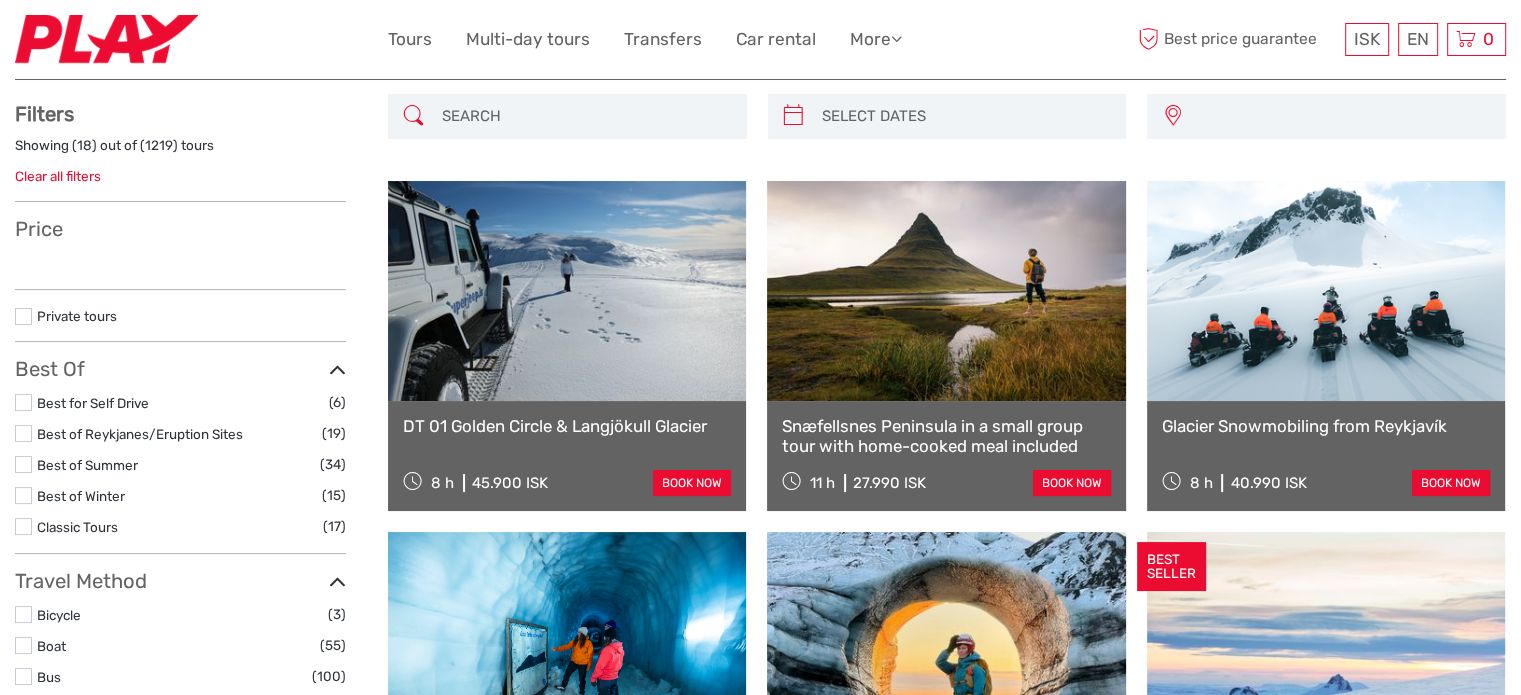 scroll, scrollTop: 200, scrollLeft: 0, axis: vertical 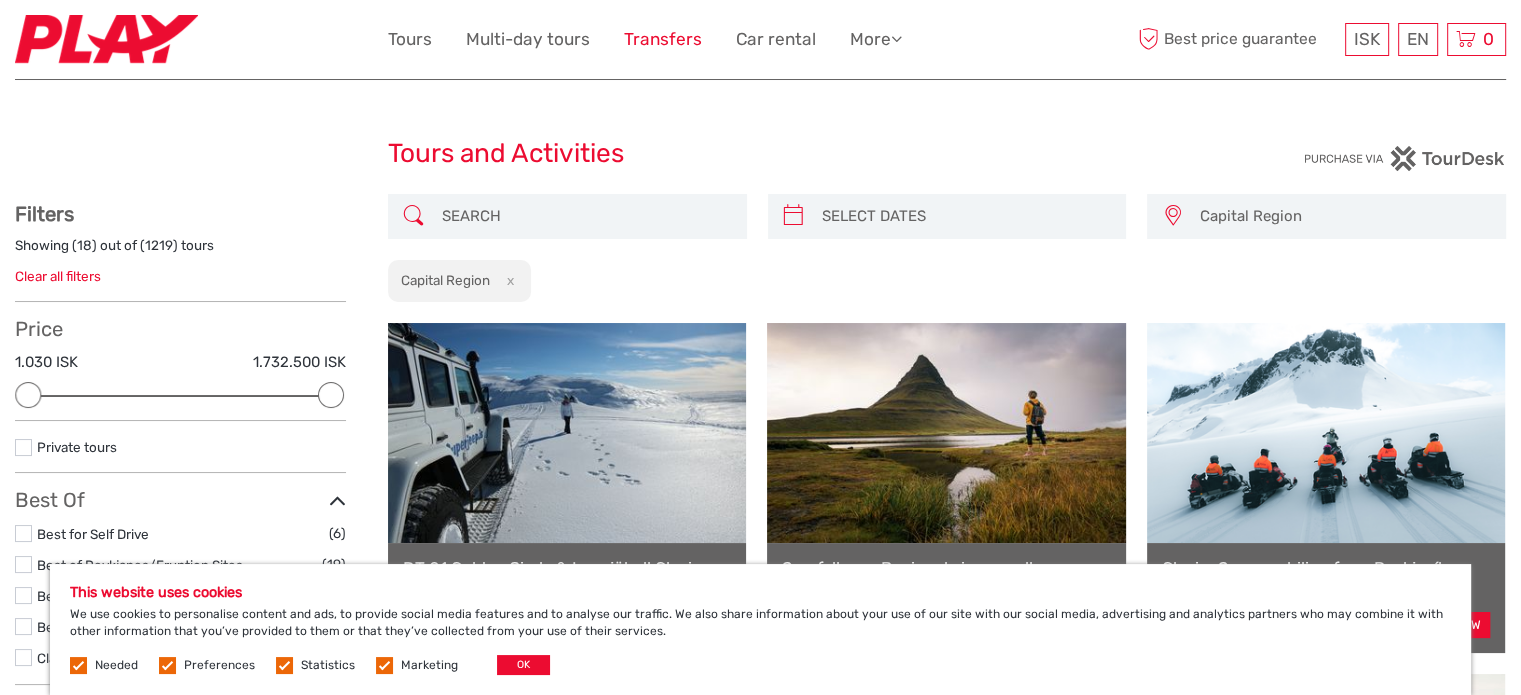 click on "Transfers" at bounding box center [663, 39] 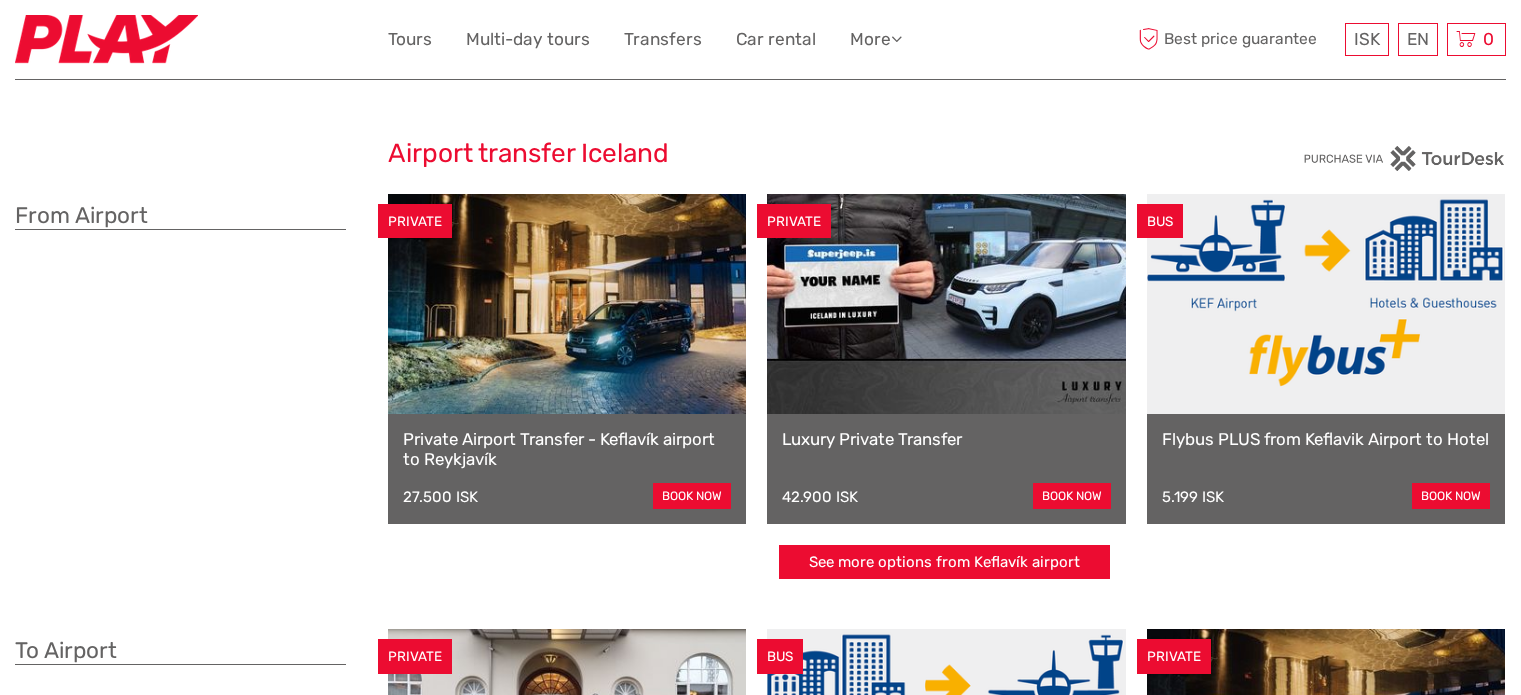 scroll, scrollTop: 0, scrollLeft: 0, axis: both 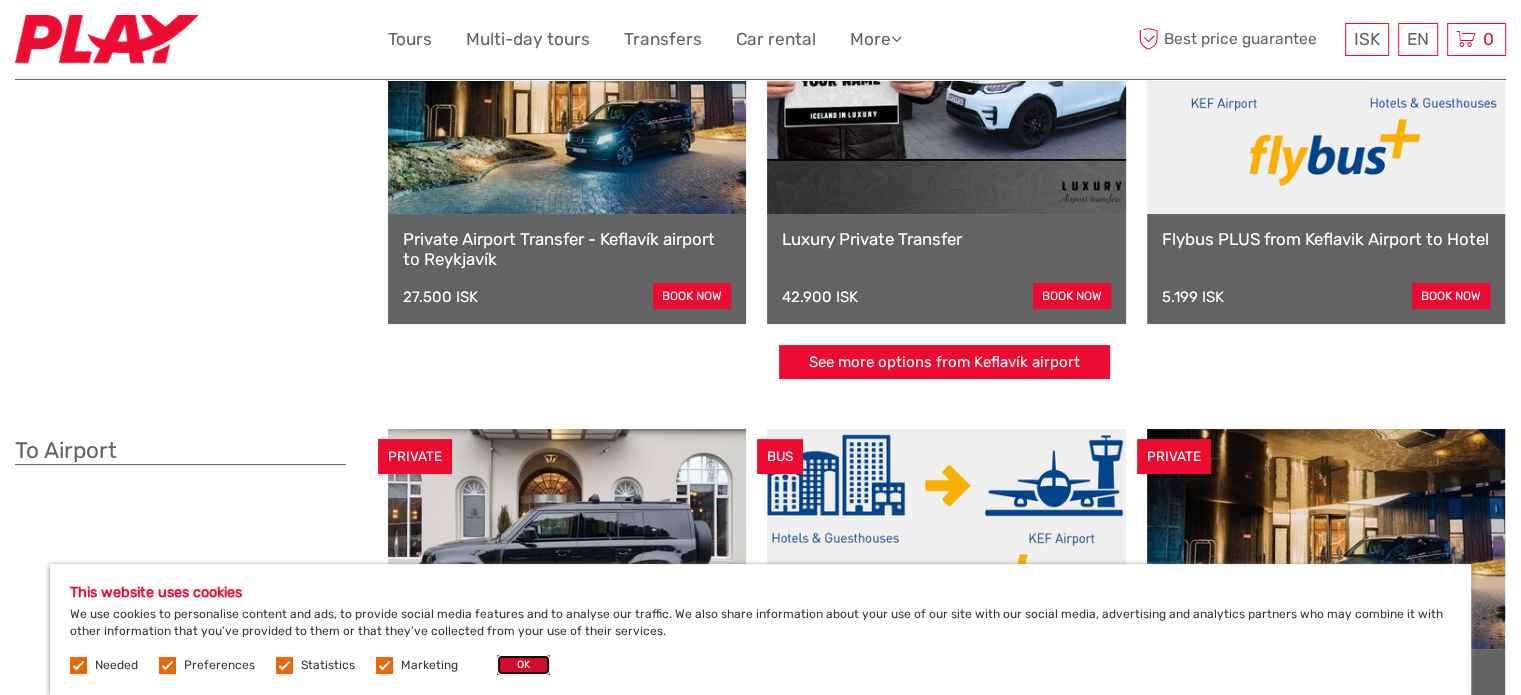 click on "OK" at bounding box center [523, 665] 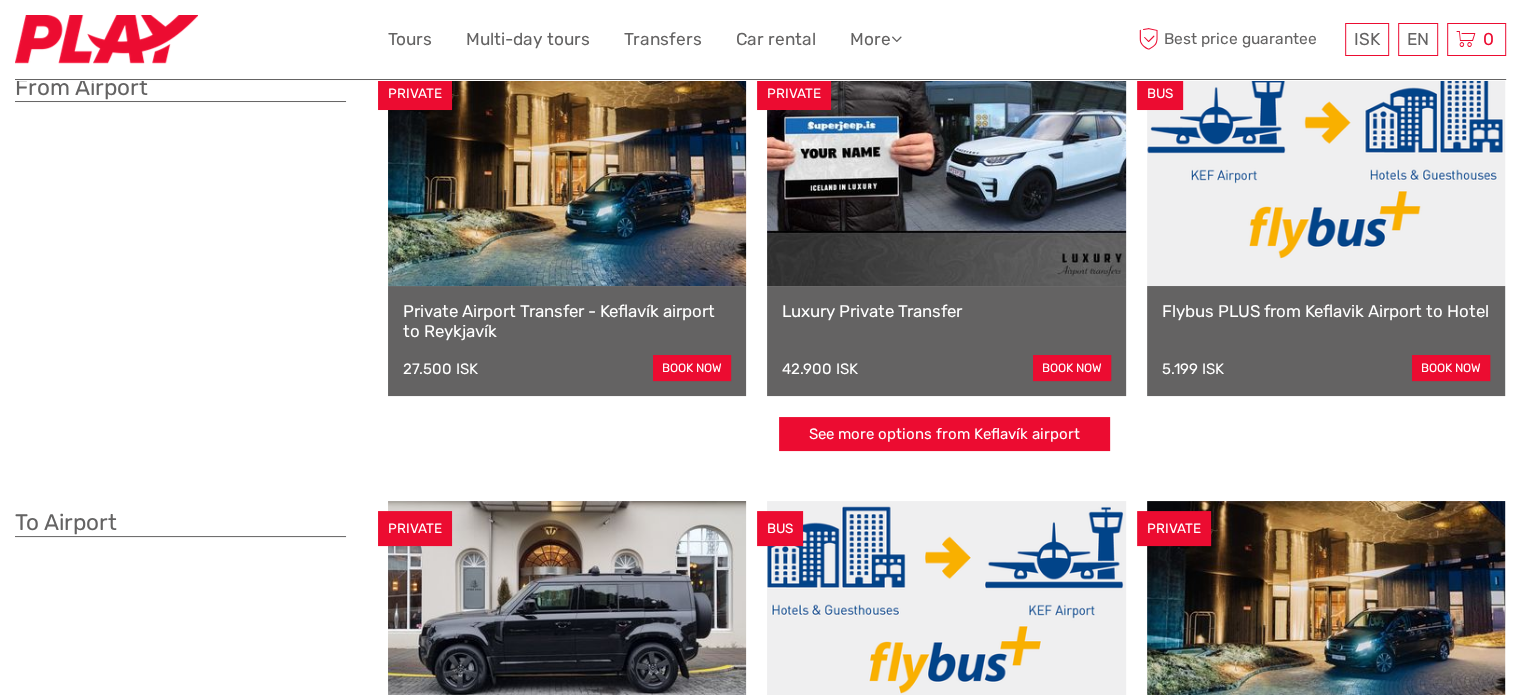 scroll, scrollTop: 100, scrollLeft: 0, axis: vertical 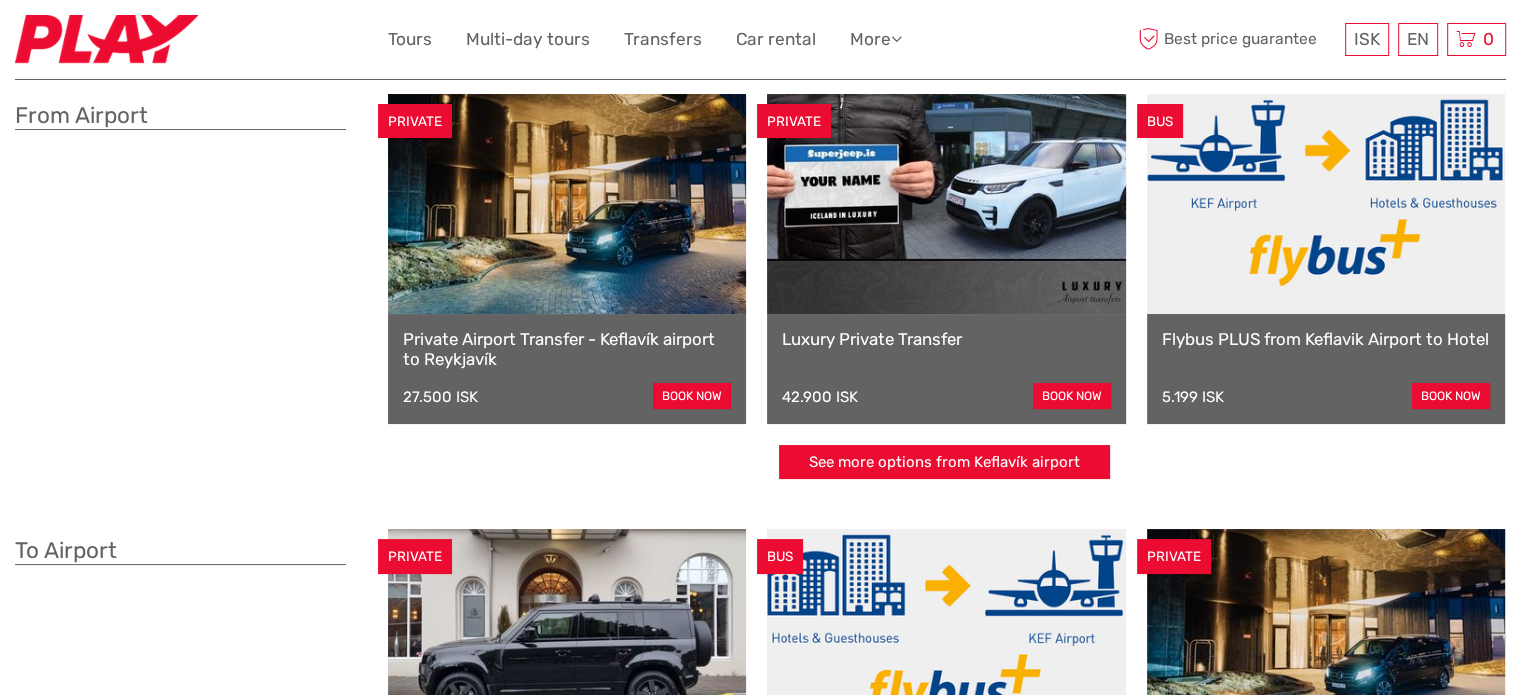 click on "Private Airport Transfer - Keflavík airport to Reykjavík" at bounding box center (567, 349) 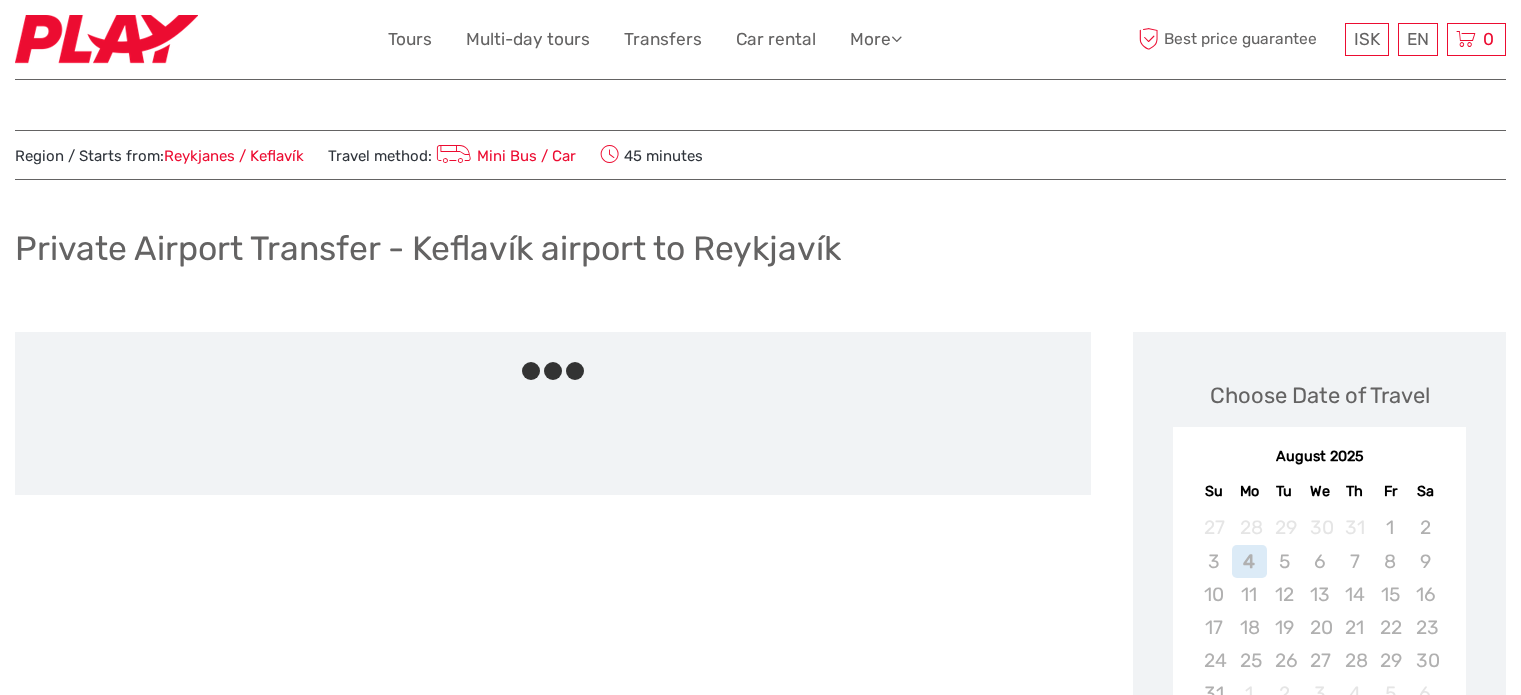 scroll, scrollTop: 0, scrollLeft: 0, axis: both 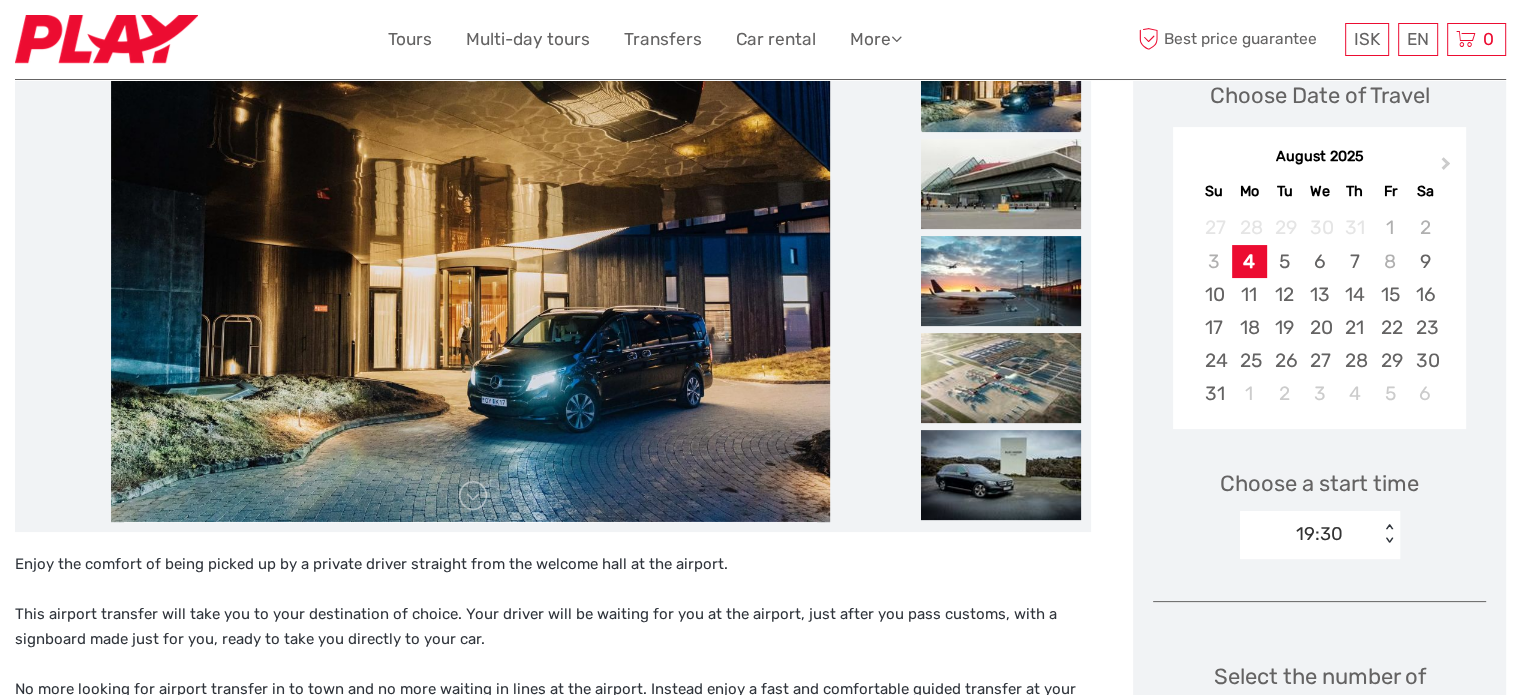 click on "Best price guarantee" at bounding box center (1236, 39) 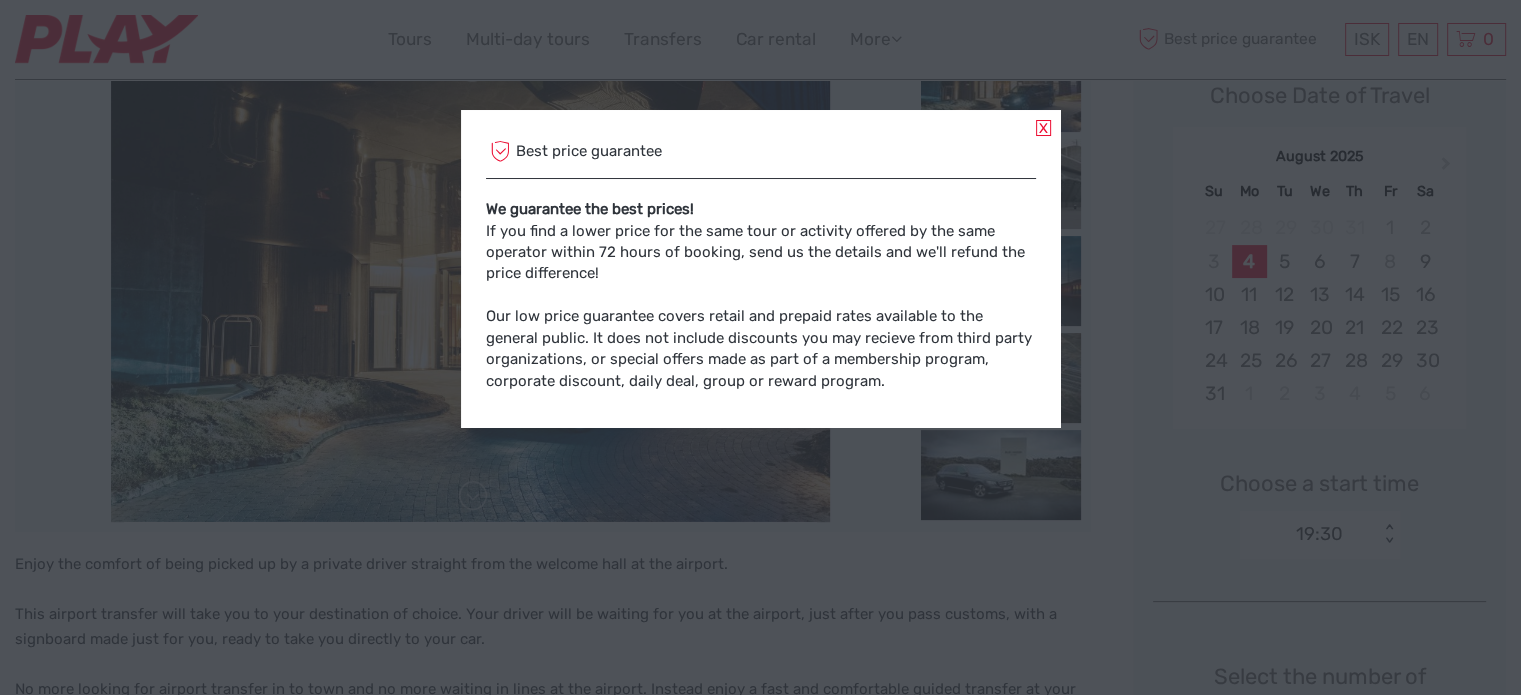 click at bounding box center [1043, 128] 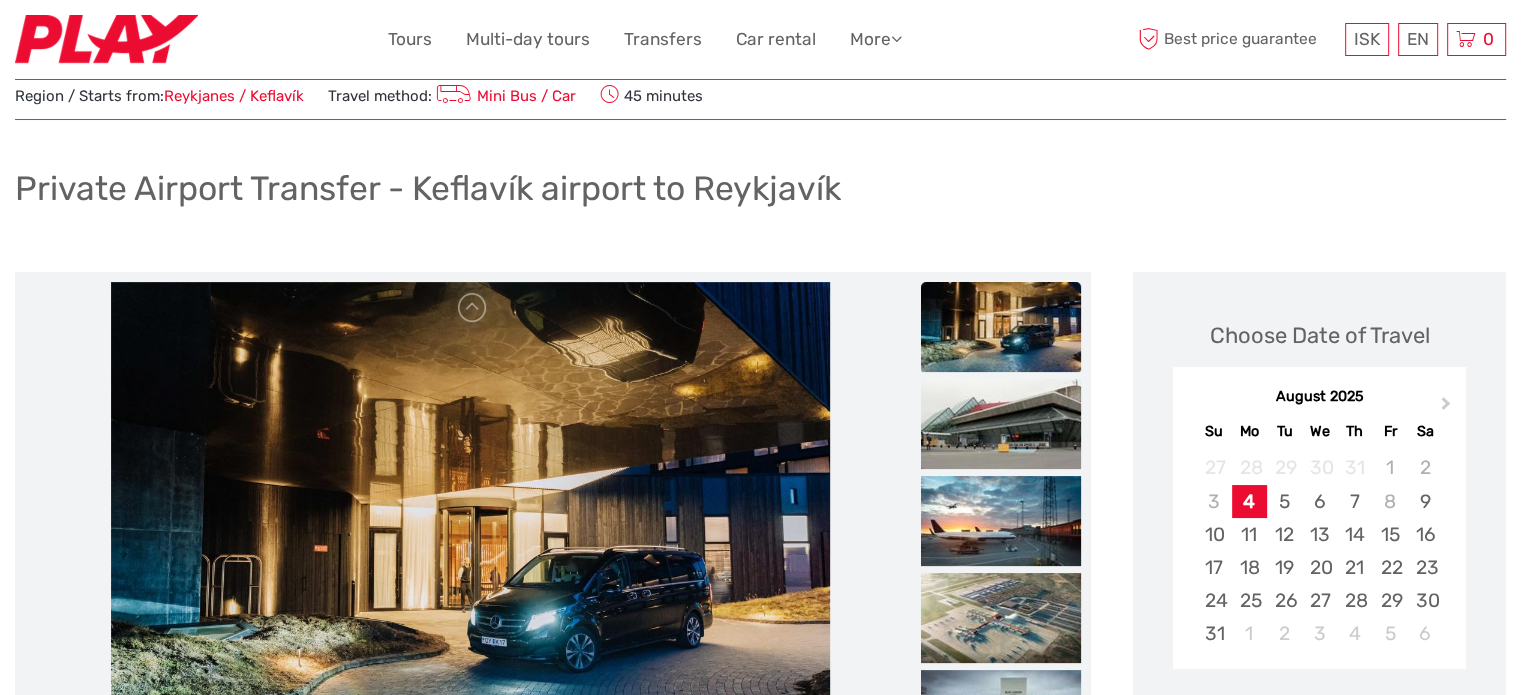 scroll, scrollTop: 0, scrollLeft: 0, axis: both 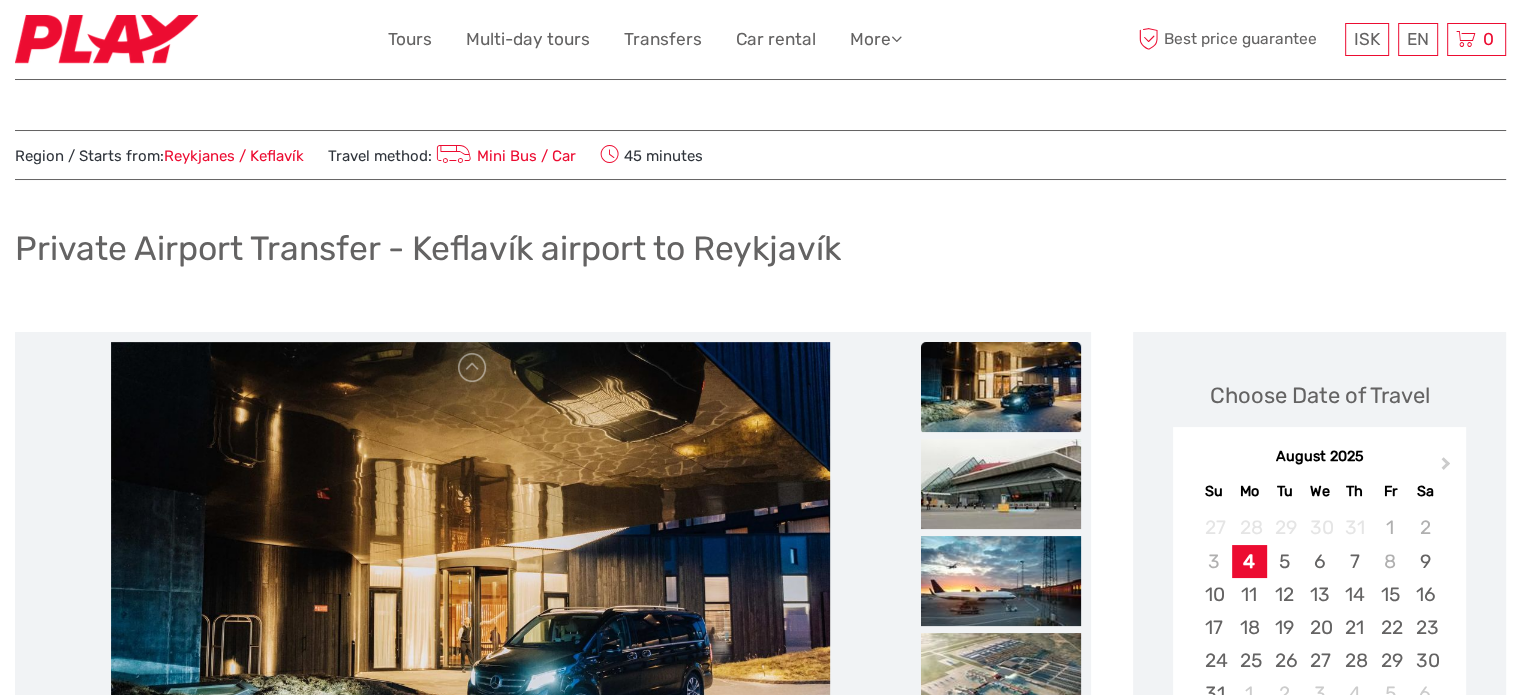 click on "Reykjanes / Keflavík" at bounding box center [234, 156] 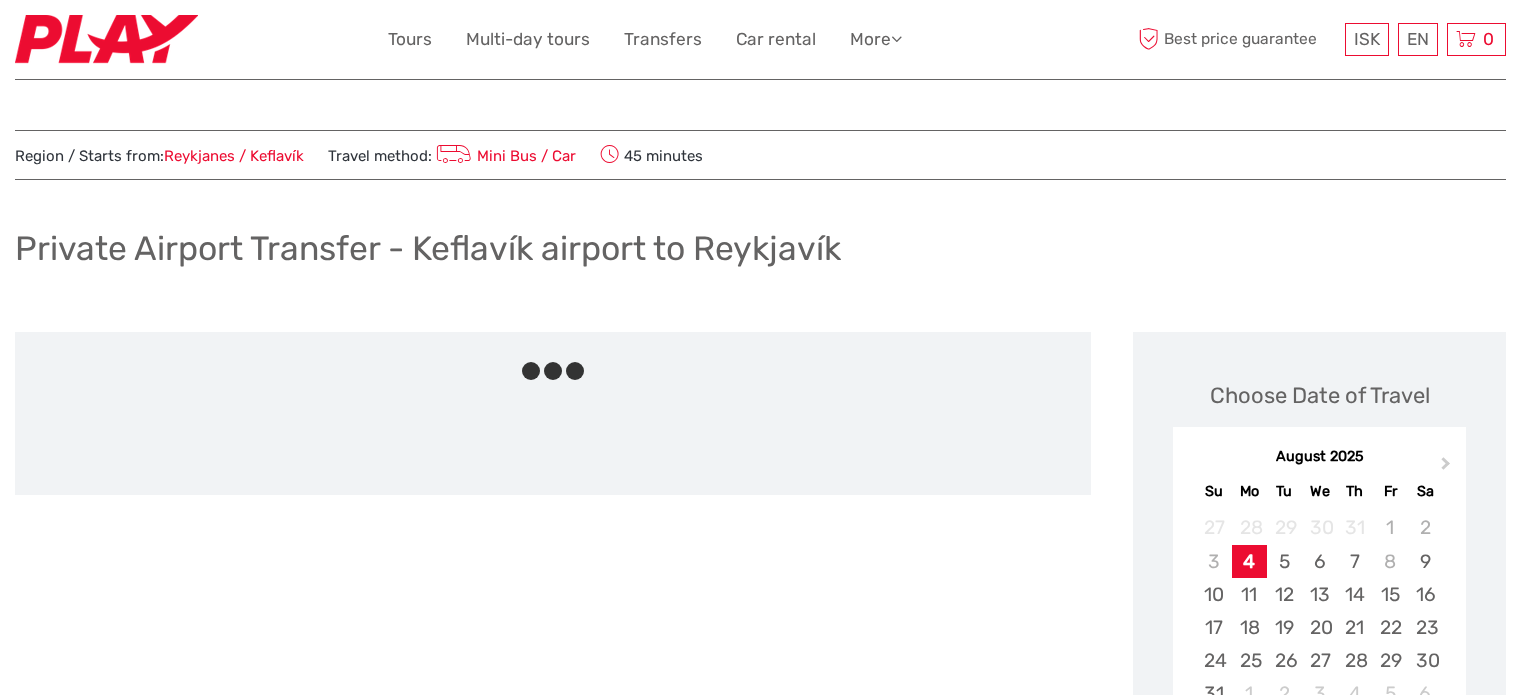 scroll, scrollTop: 0, scrollLeft: 0, axis: both 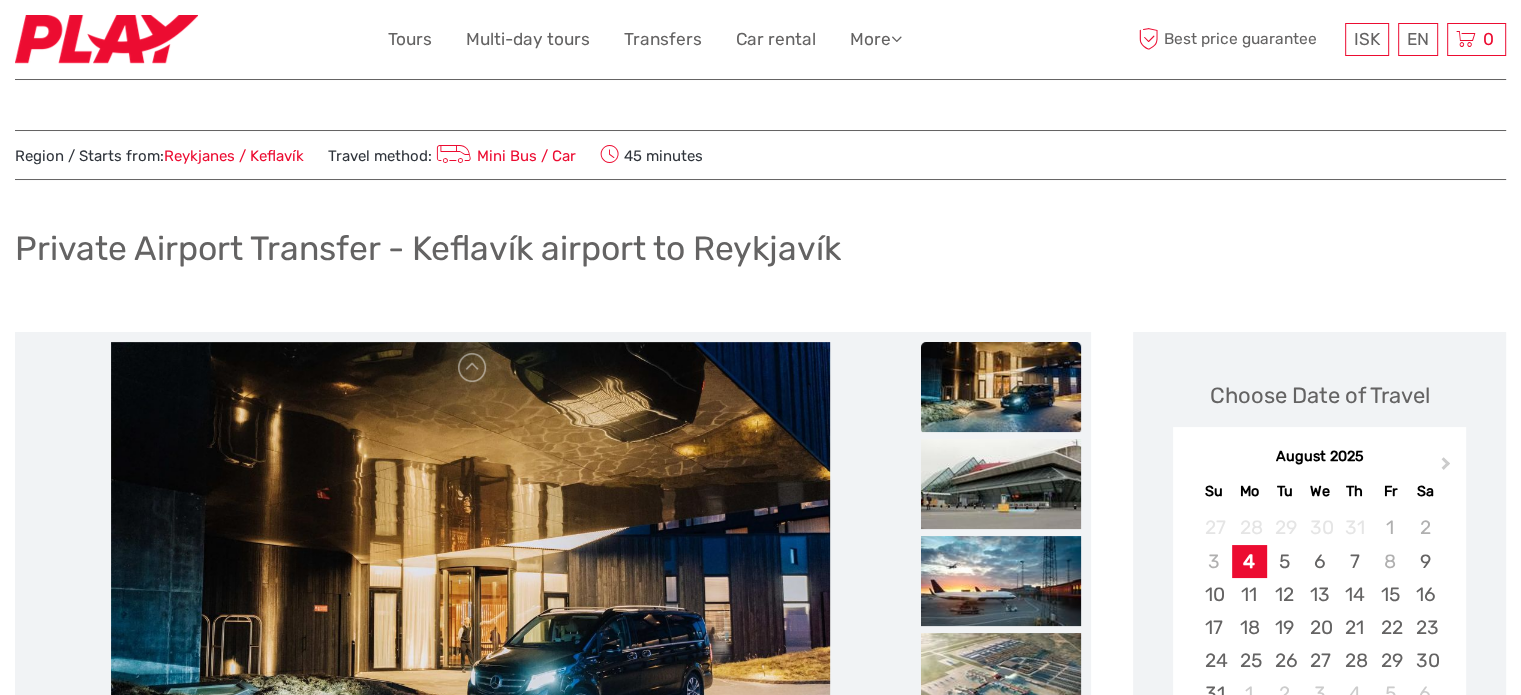 drag, startPoint x: 307, startPoint y: 156, endPoint x: 165, endPoint y: 154, distance: 142.01408 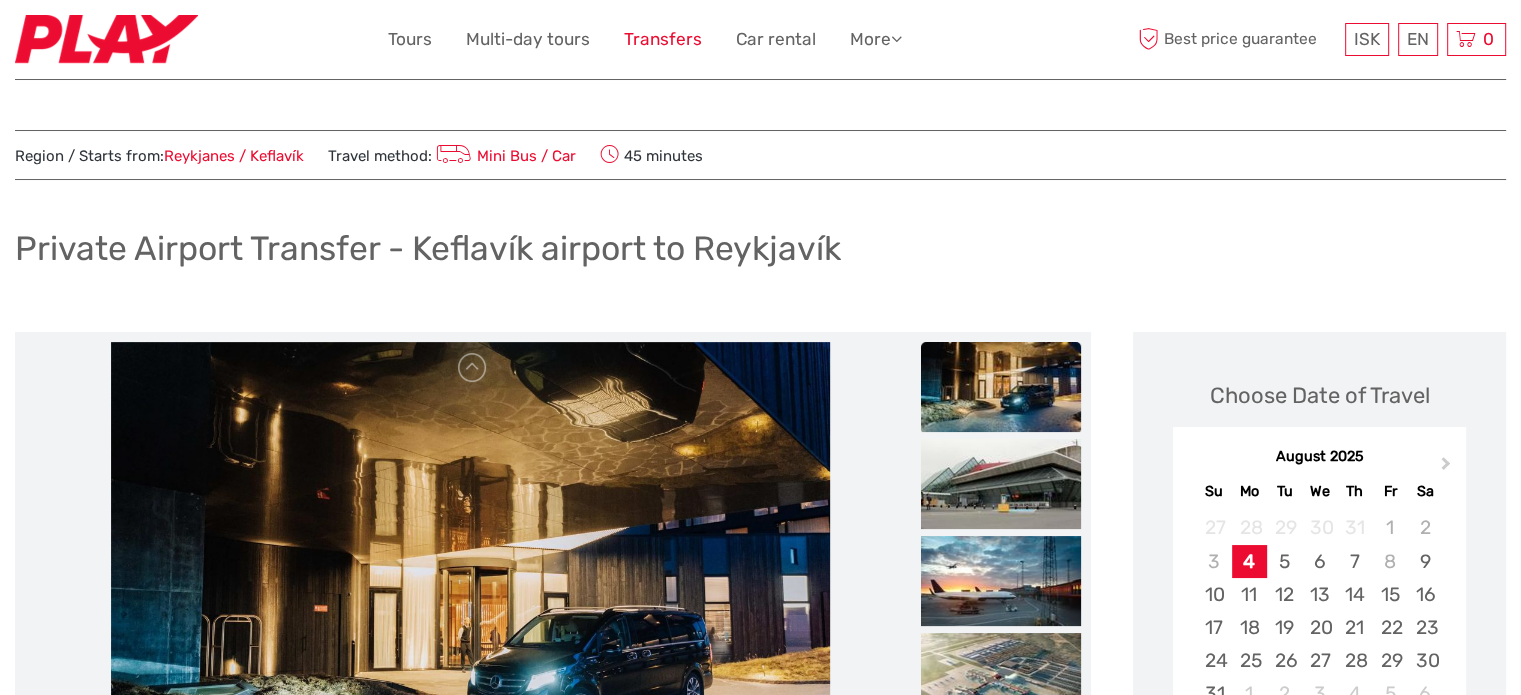 click on "Transfers" at bounding box center [663, 39] 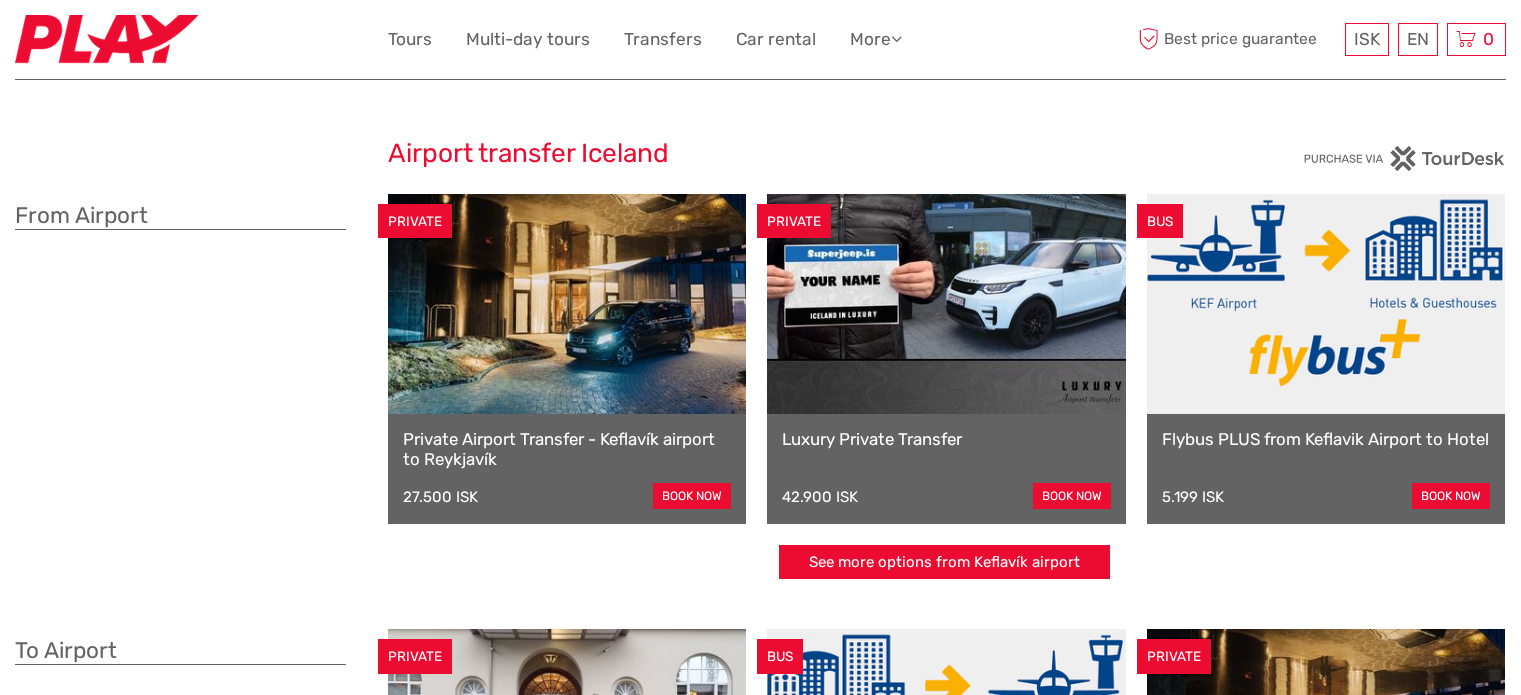 scroll, scrollTop: 0, scrollLeft: 0, axis: both 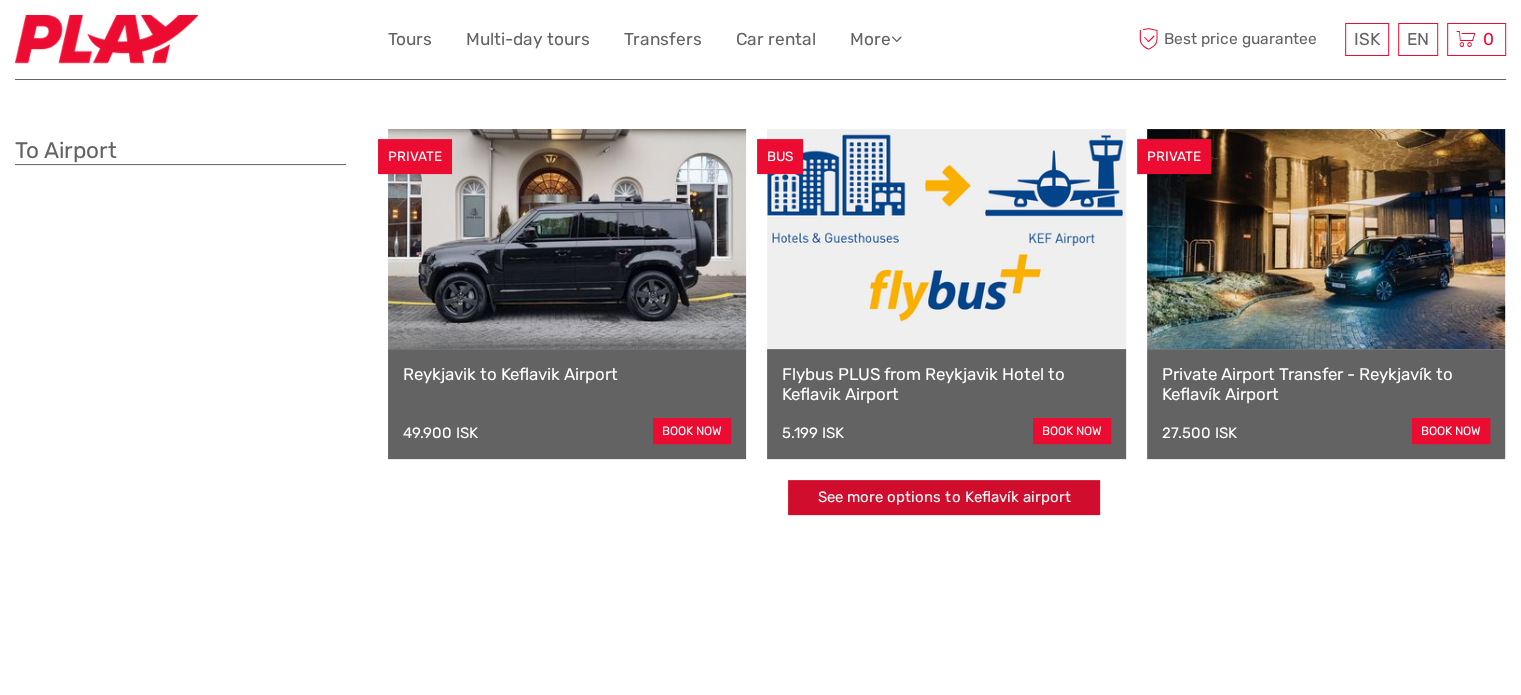 click on "See more options to Keflavík airport" at bounding box center [944, 497] 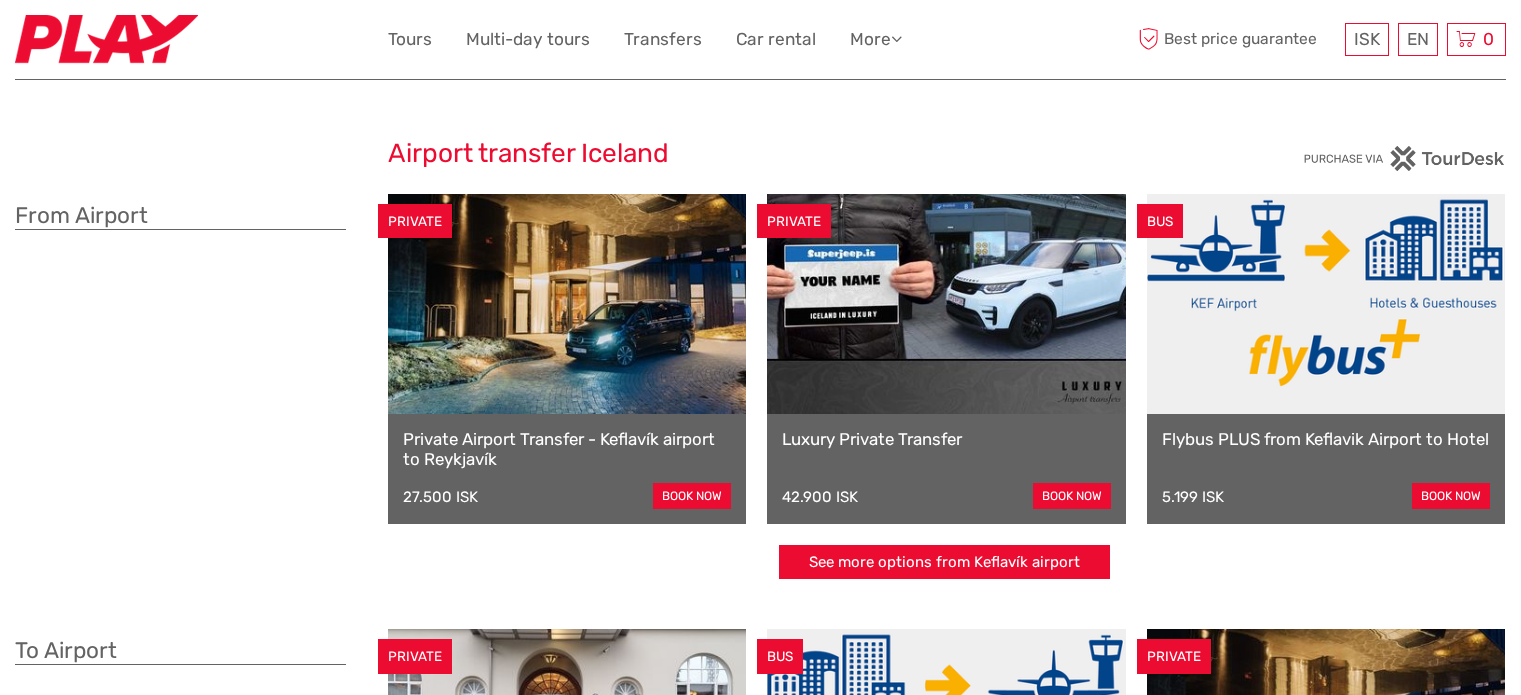 scroll, scrollTop: 0, scrollLeft: 0, axis: both 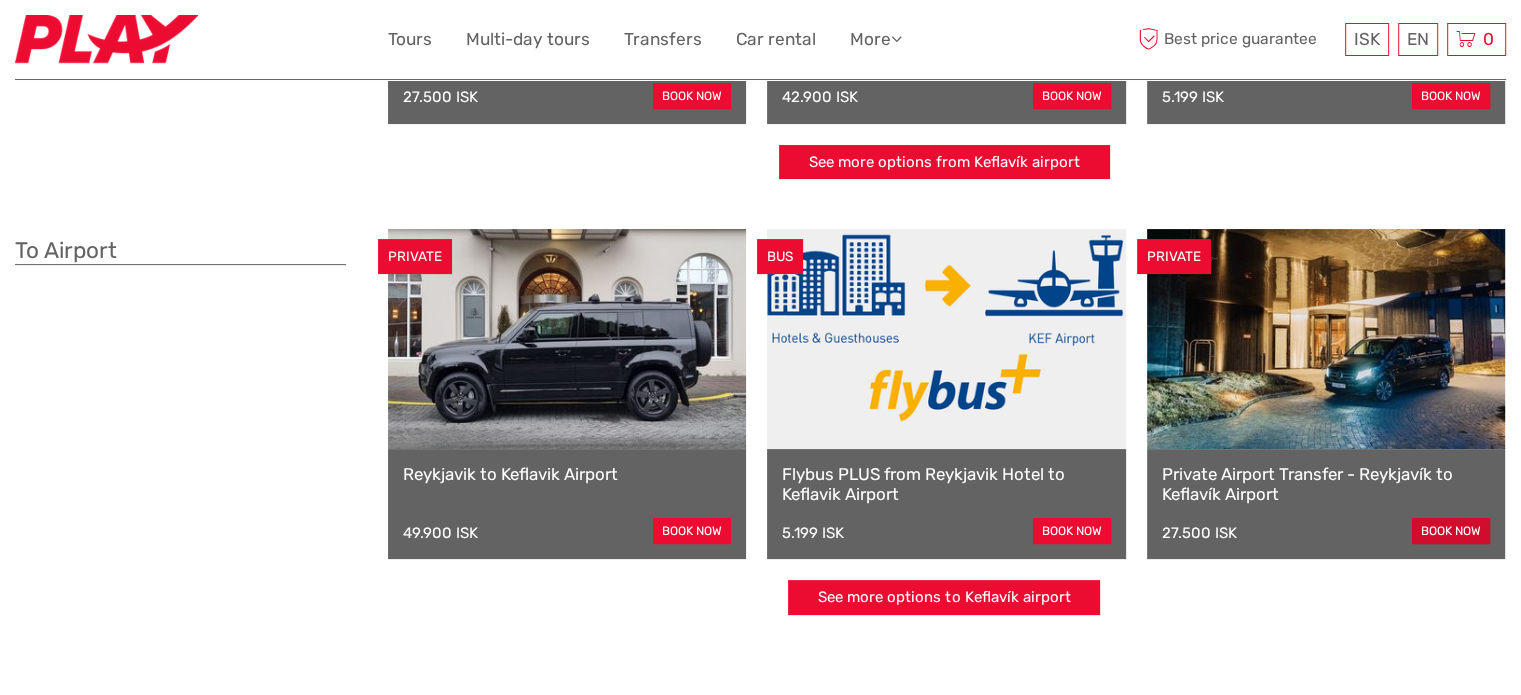 click on "book now" at bounding box center (1451, 531) 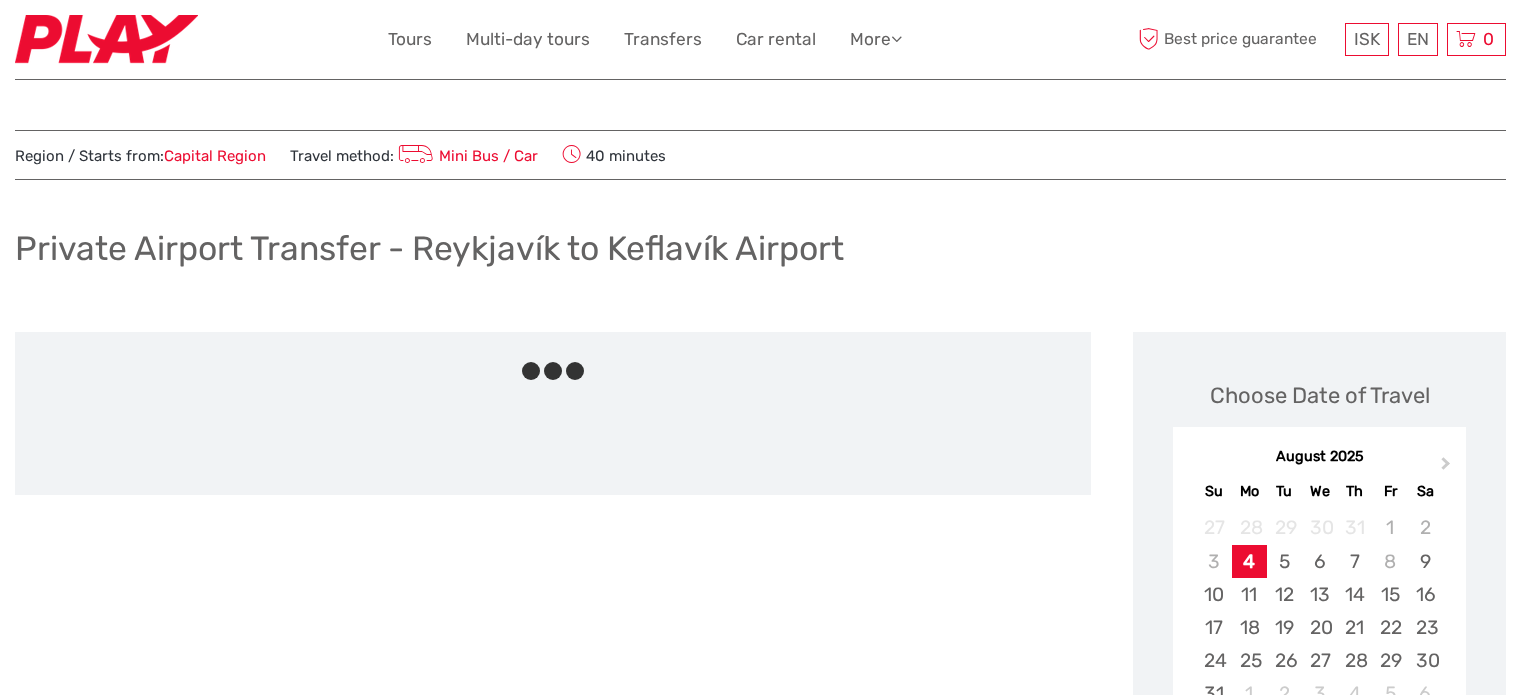 scroll, scrollTop: 0, scrollLeft: 0, axis: both 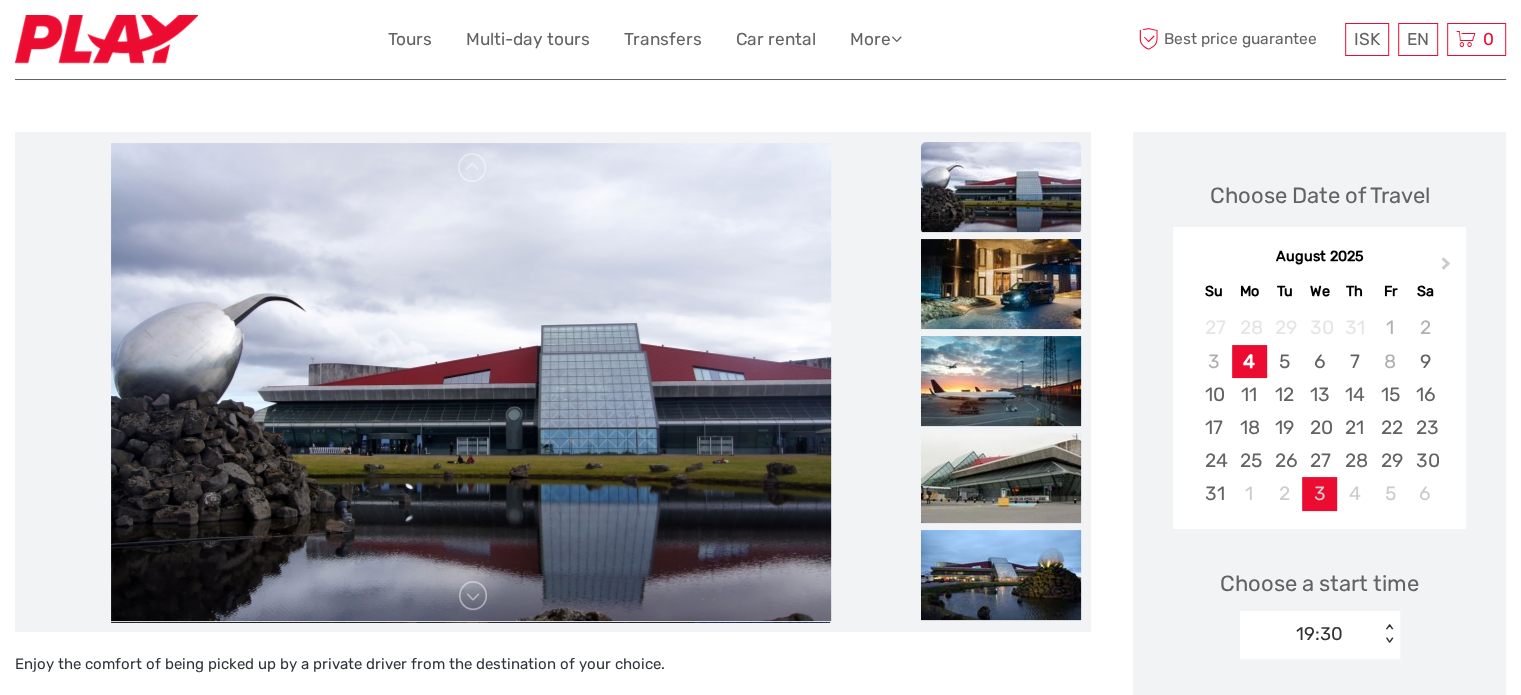 click on "3" at bounding box center (1319, 493) 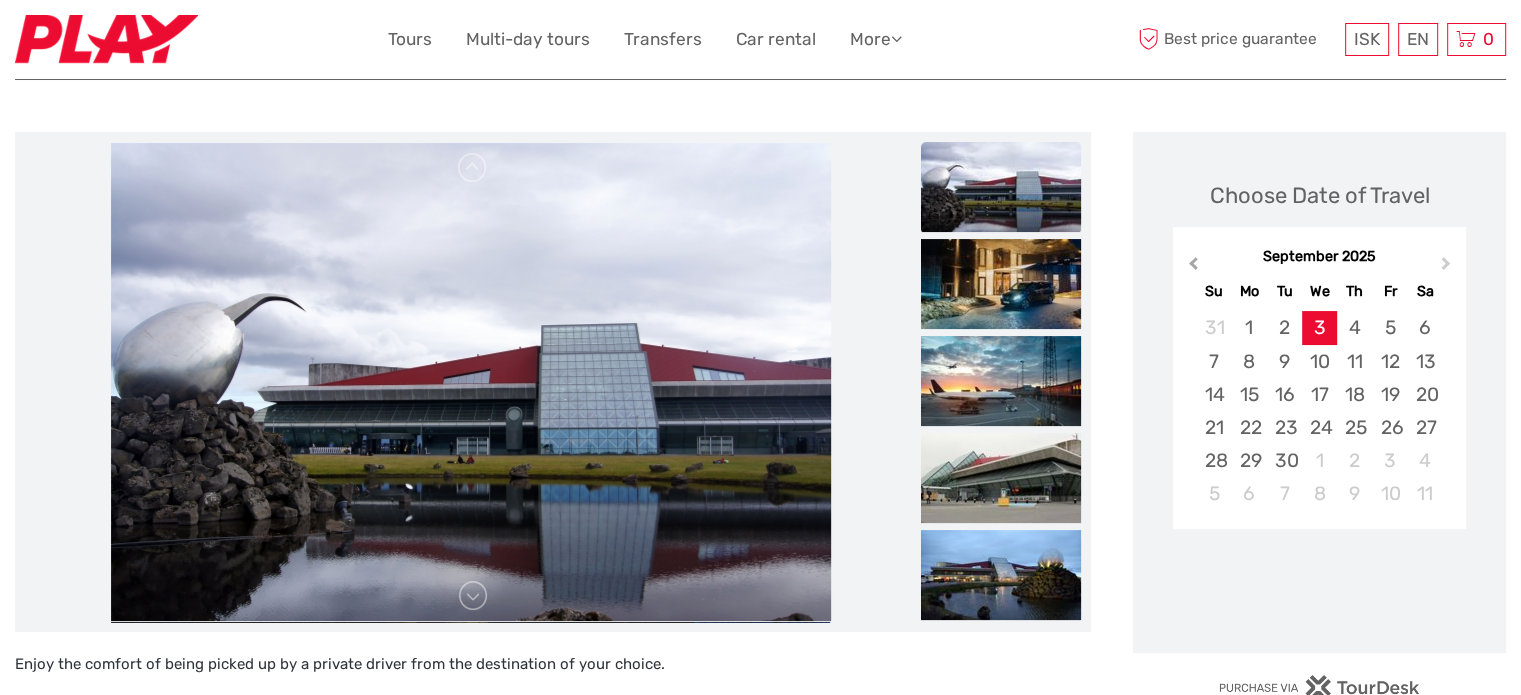 click on "Previous Month" at bounding box center [1191, 268] 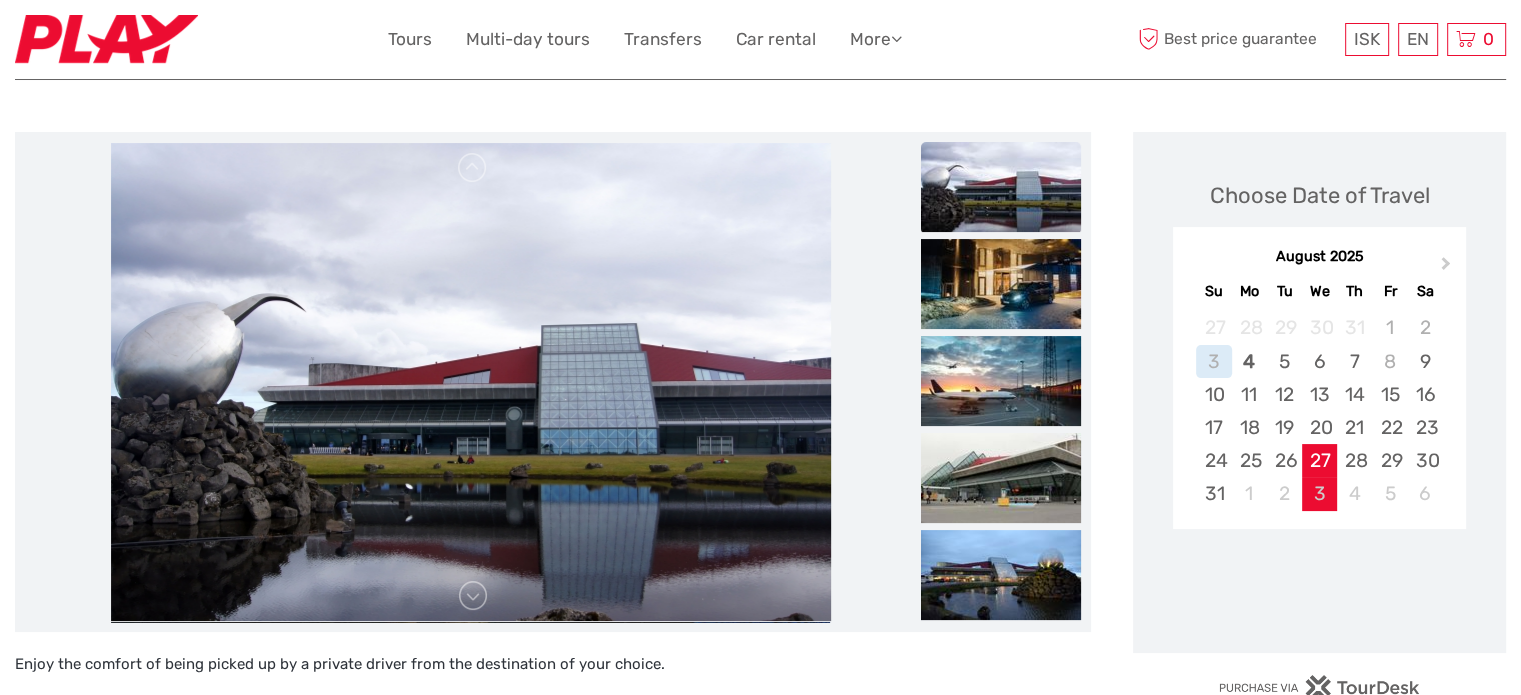 click on "27" at bounding box center [1319, 460] 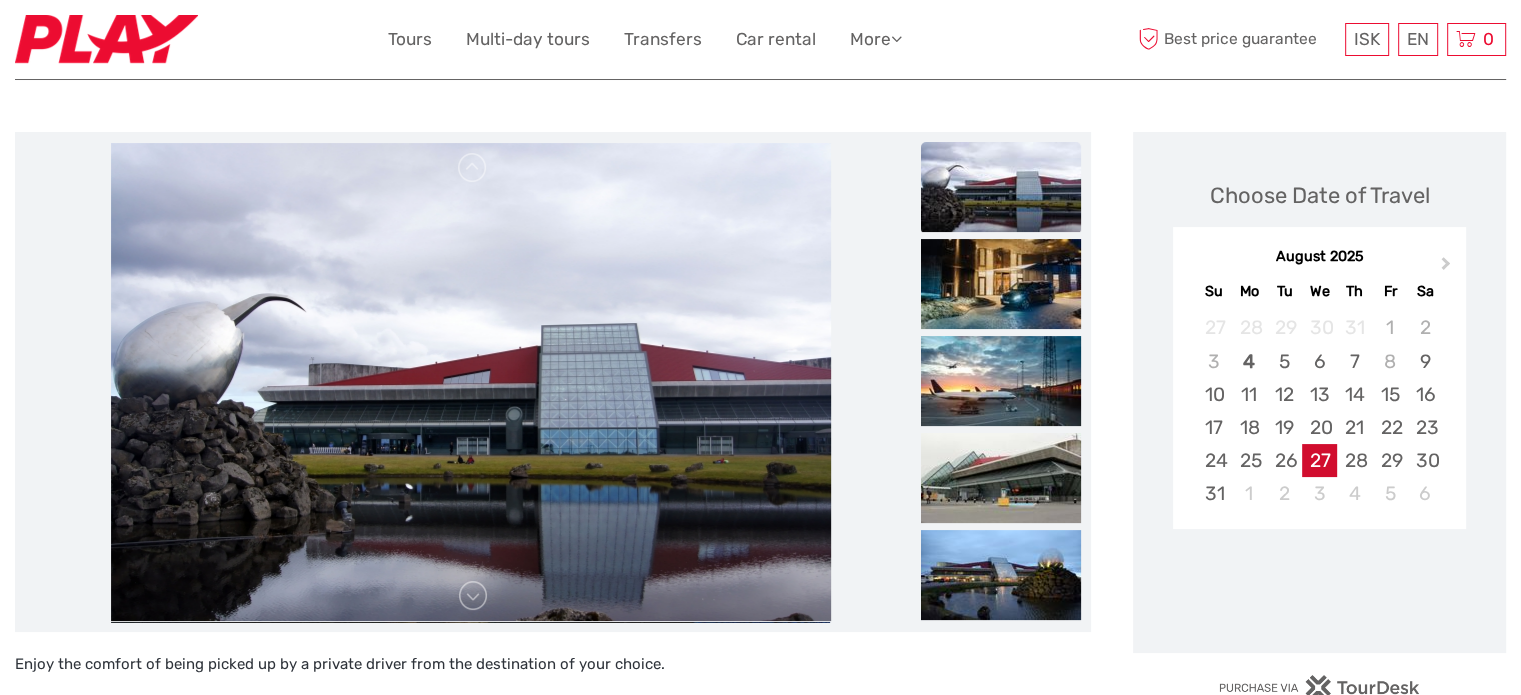 click on "27" at bounding box center (1319, 460) 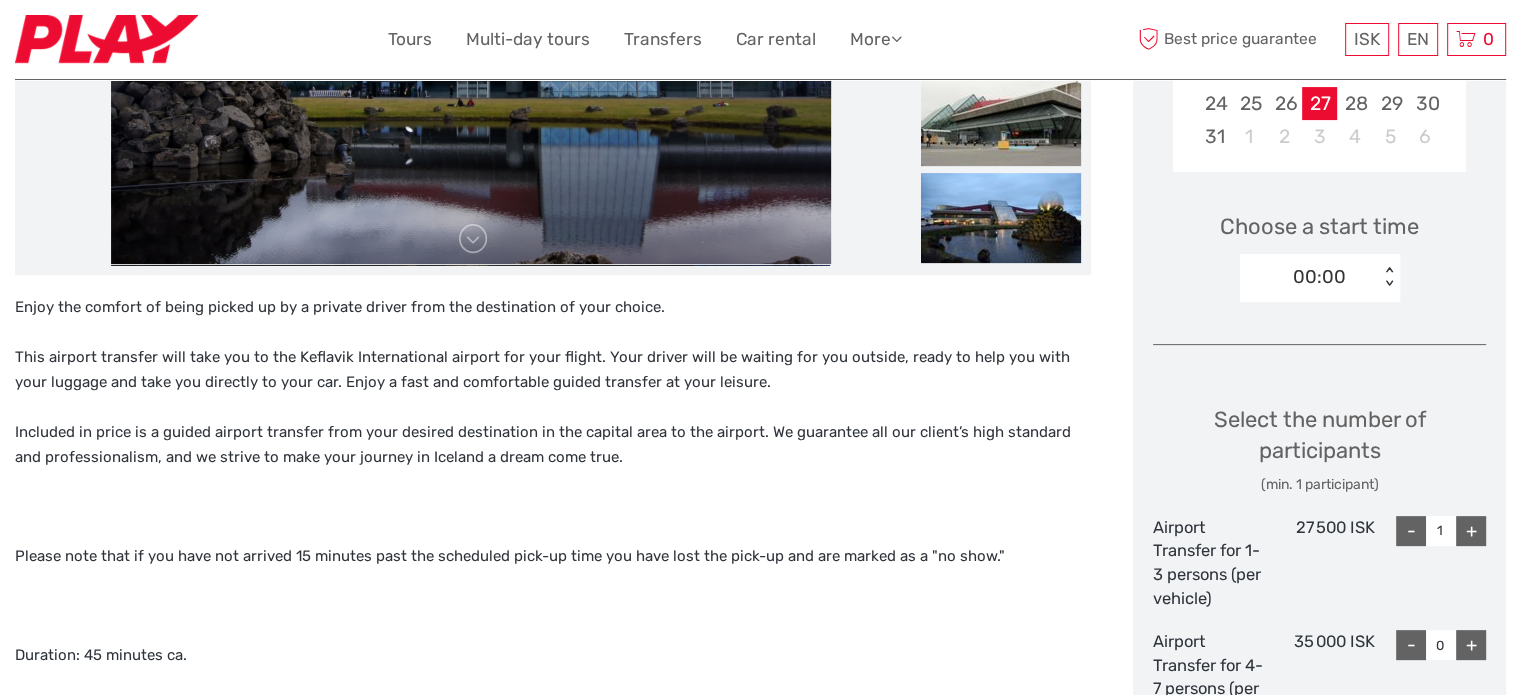 scroll, scrollTop: 700, scrollLeft: 0, axis: vertical 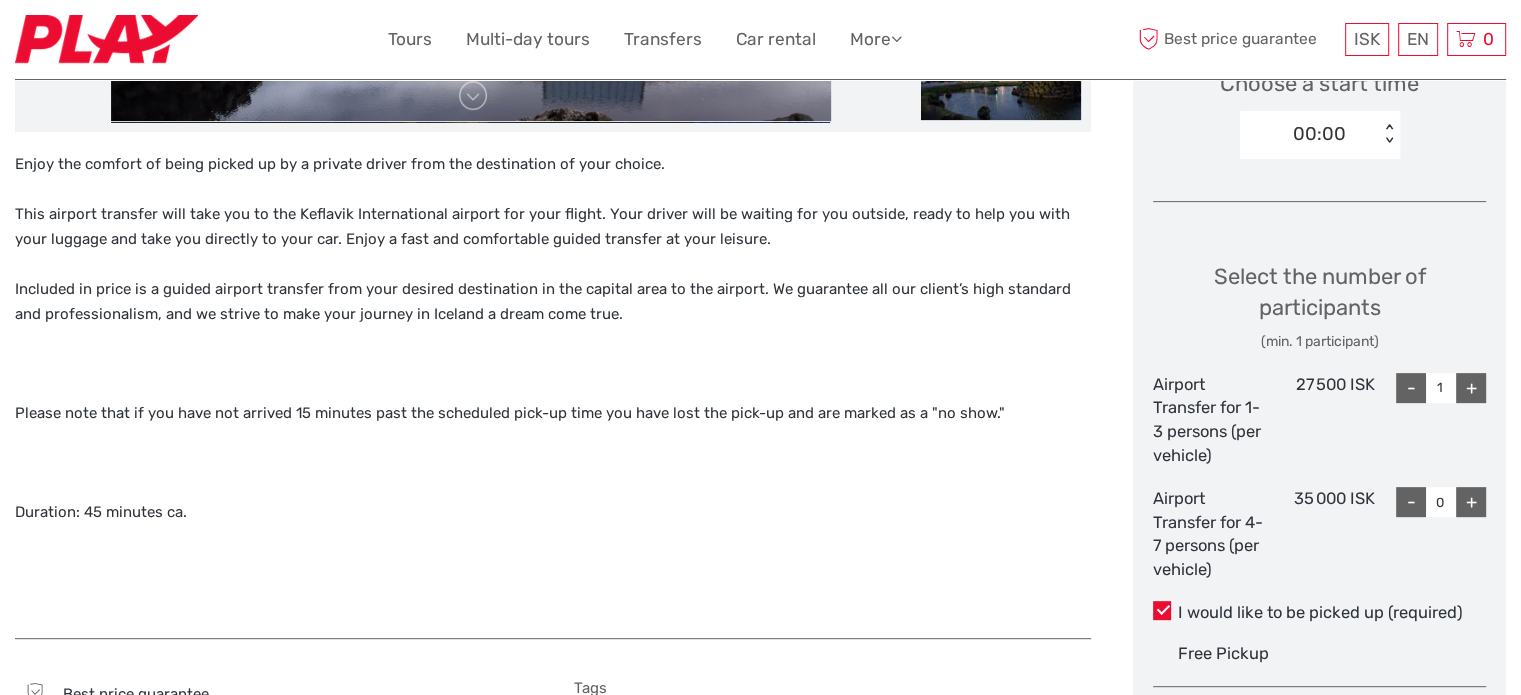 click on "+" at bounding box center [1471, 502] 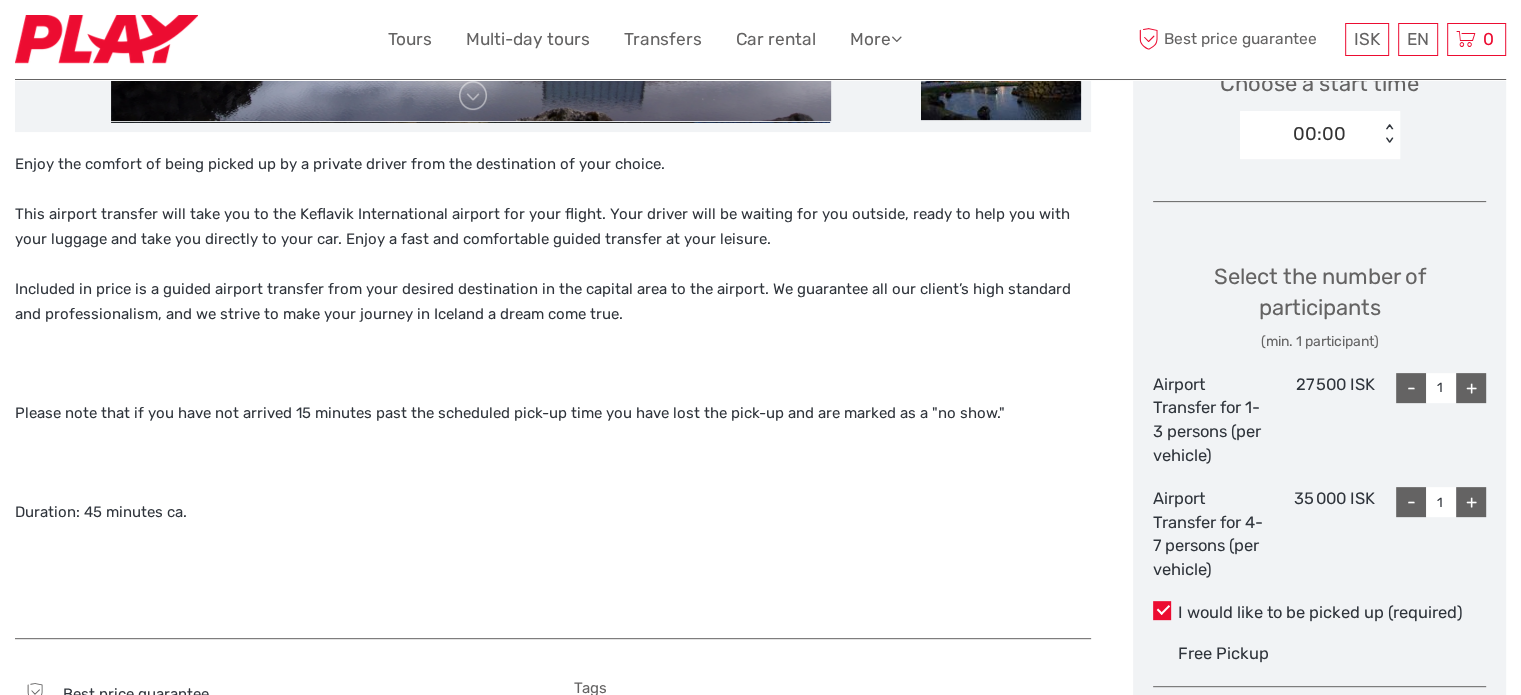 click on "-" at bounding box center (1411, 388) 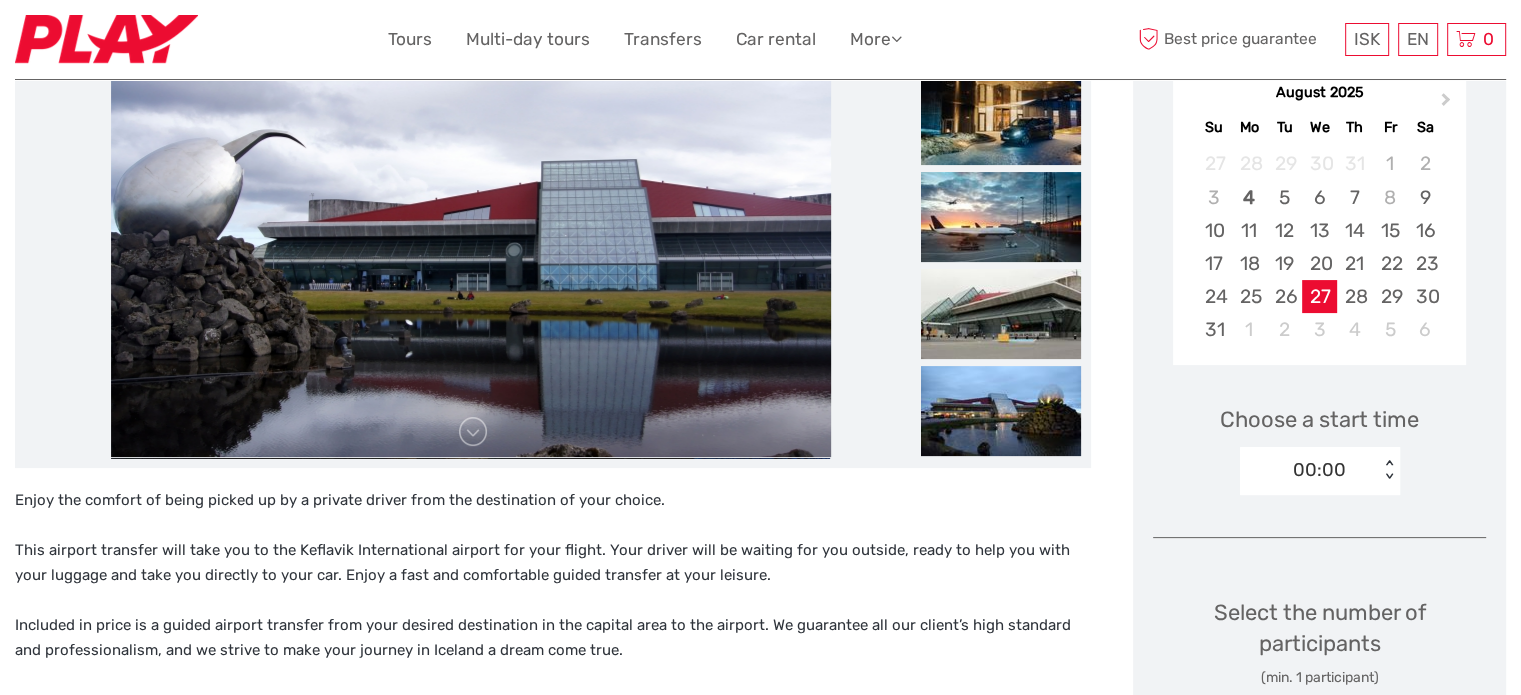 scroll, scrollTop: 400, scrollLeft: 0, axis: vertical 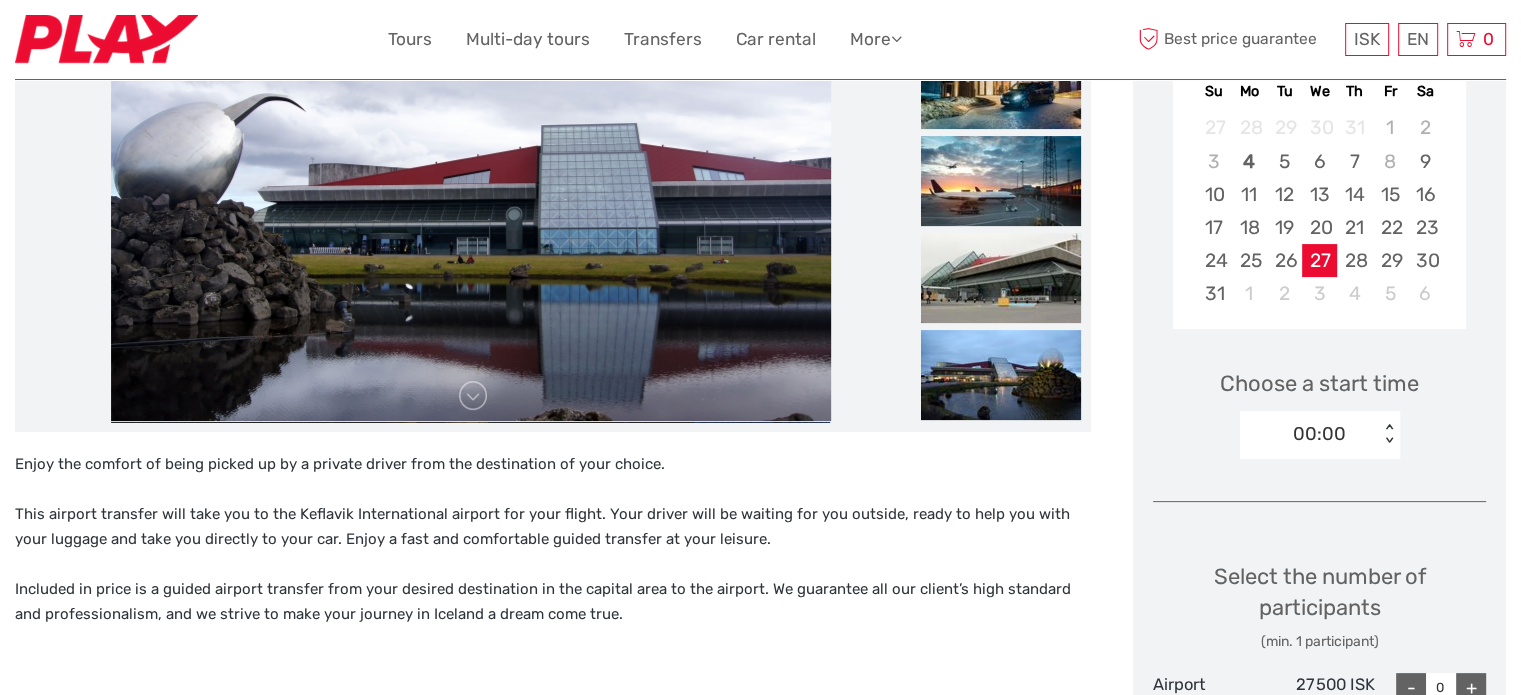 click on "00:00 < >" at bounding box center [1320, 435] 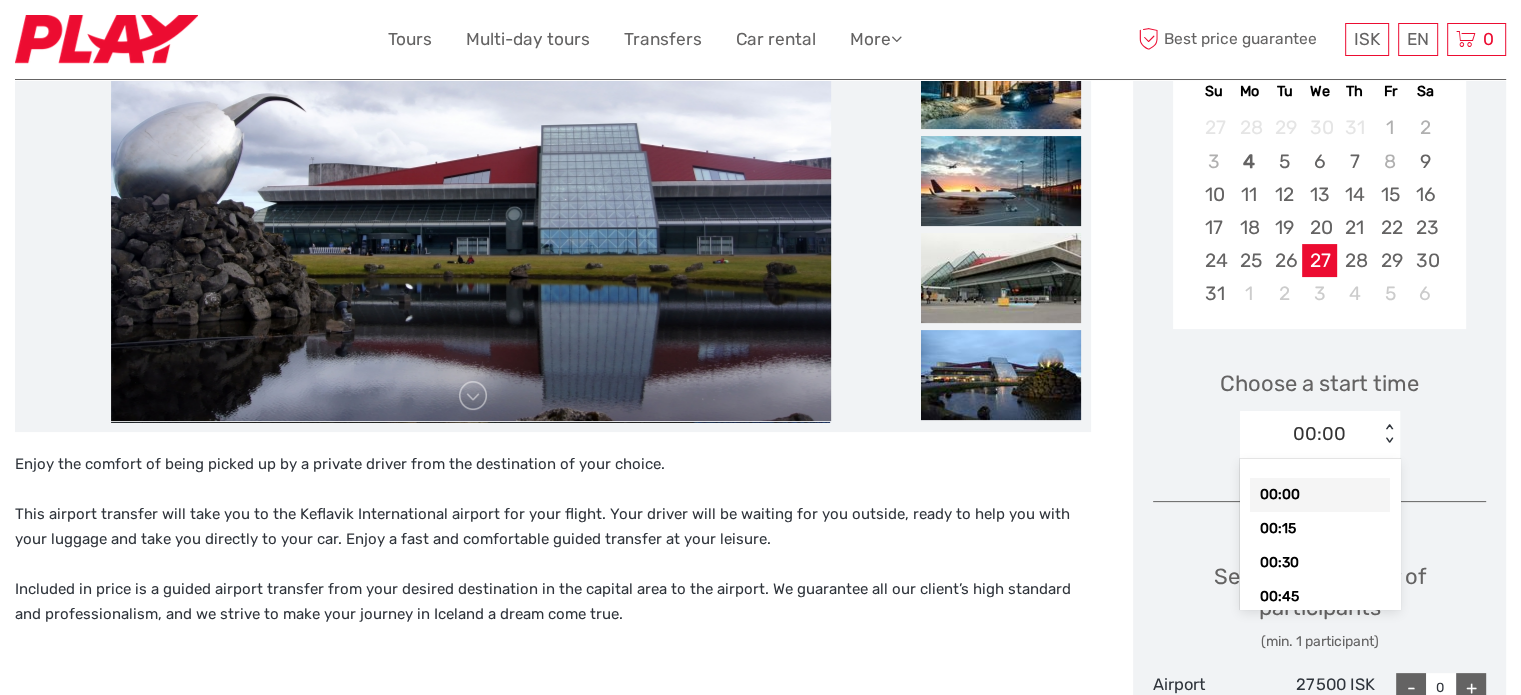 click on "00:00 < >" at bounding box center [1320, 435] 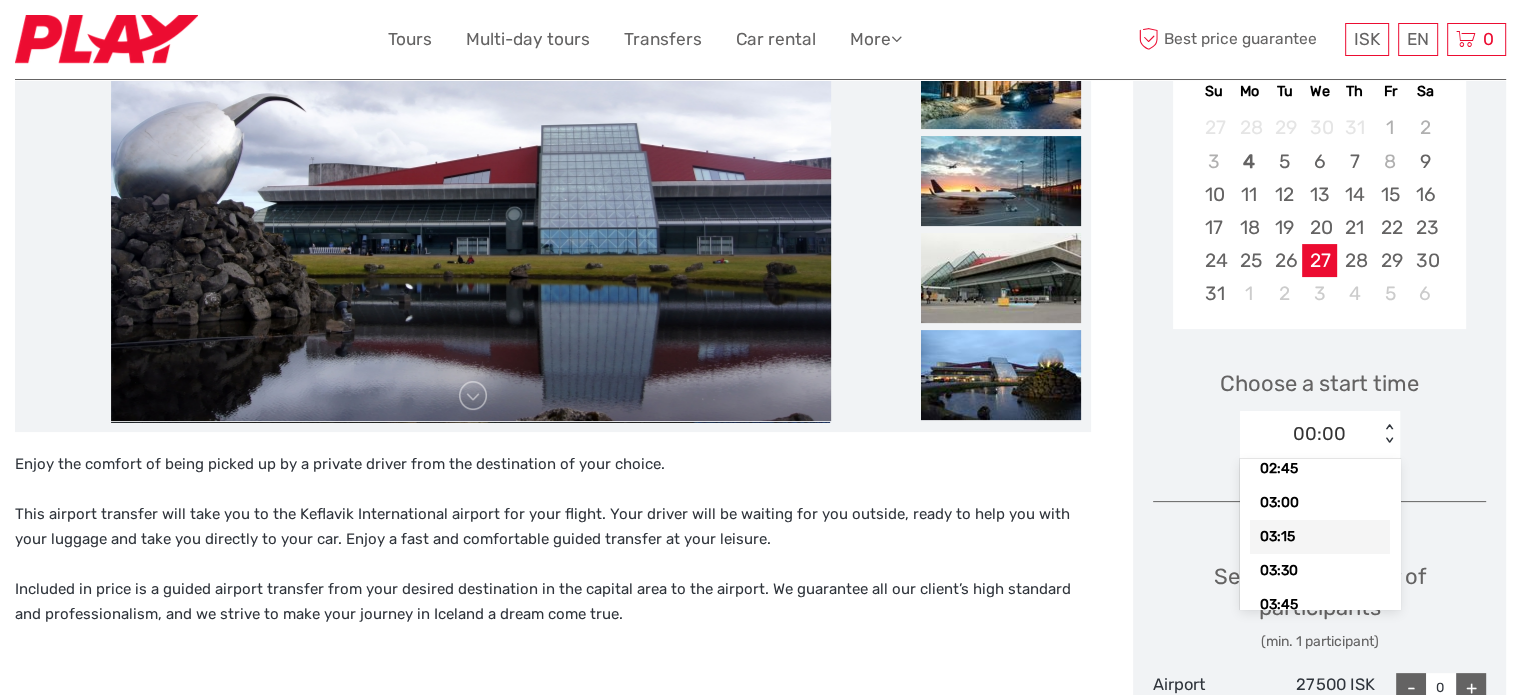 scroll, scrollTop: 600, scrollLeft: 0, axis: vertical 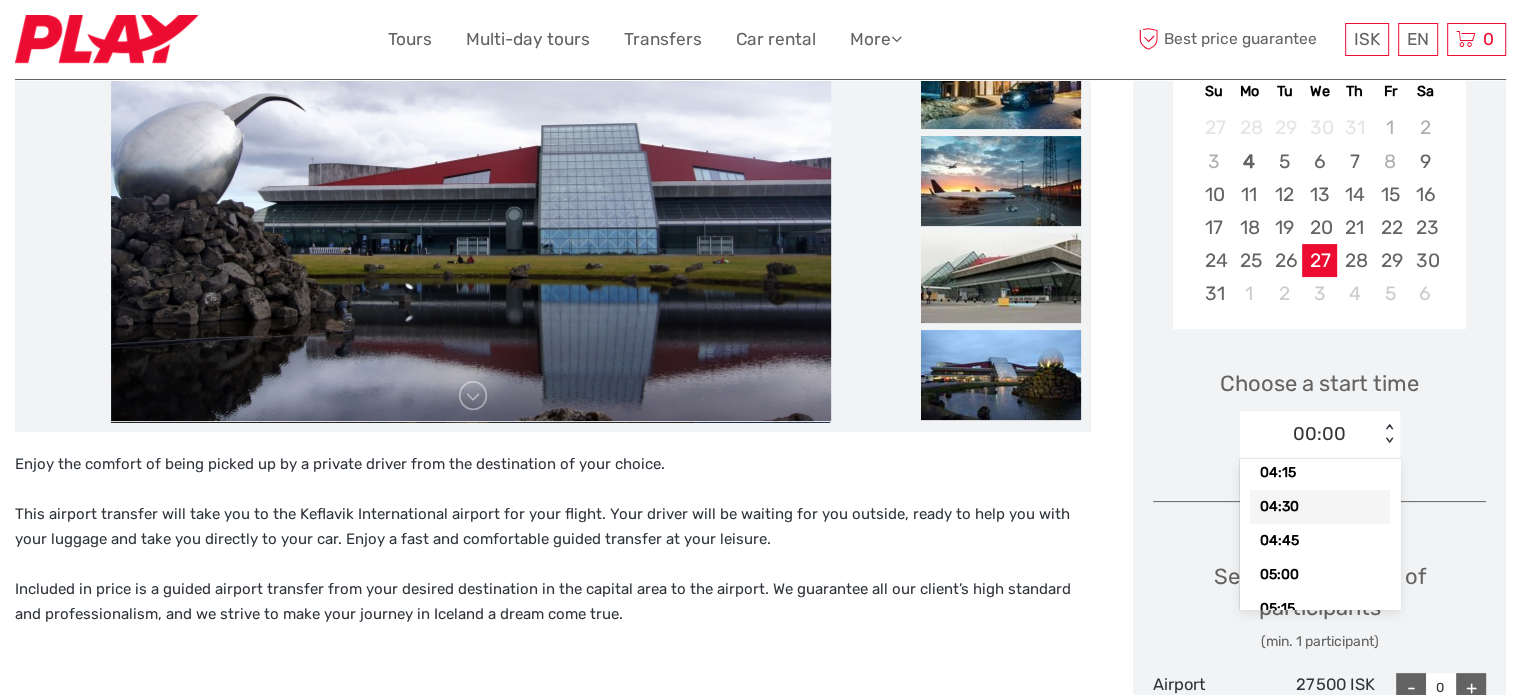 click on "04:30" at bounding box center (1320, 507) 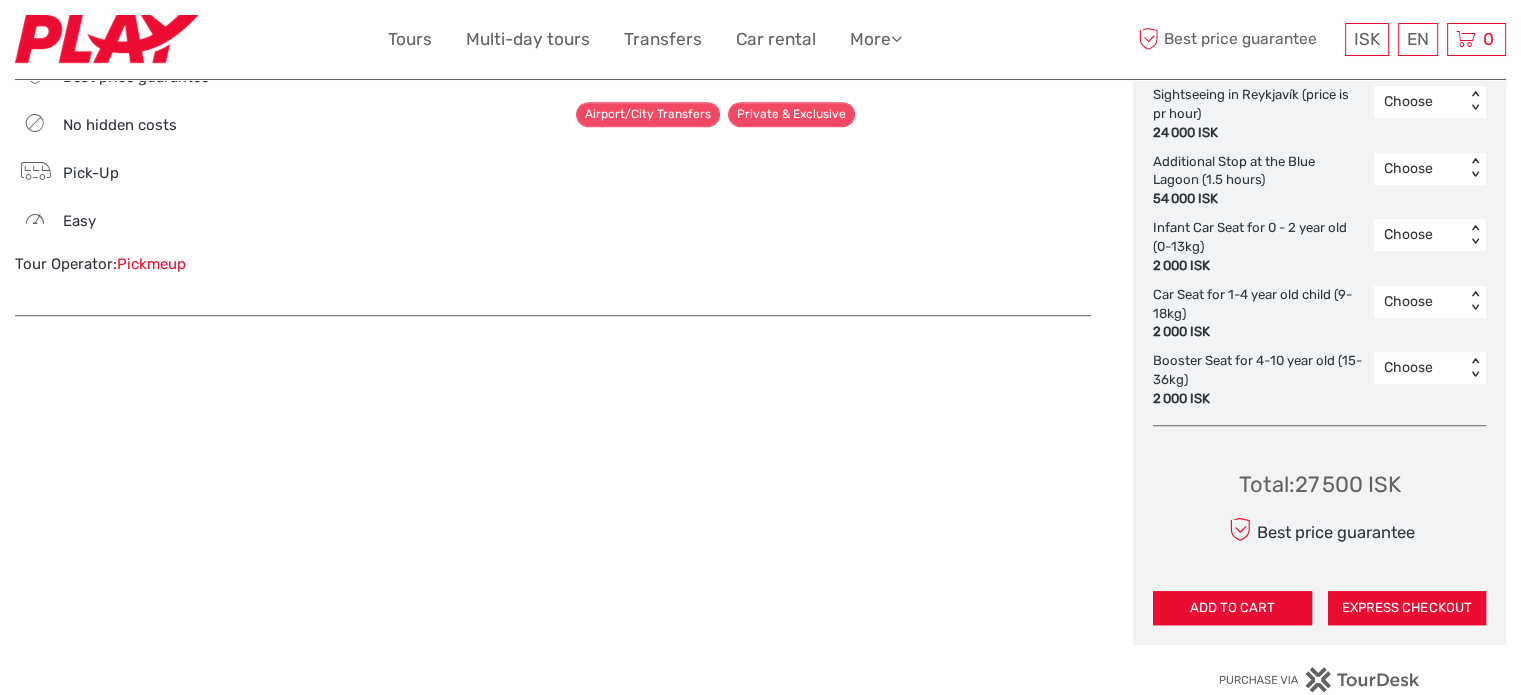 scroll, scrollTop: 1400, scrollLeft: 0, axis: vertical 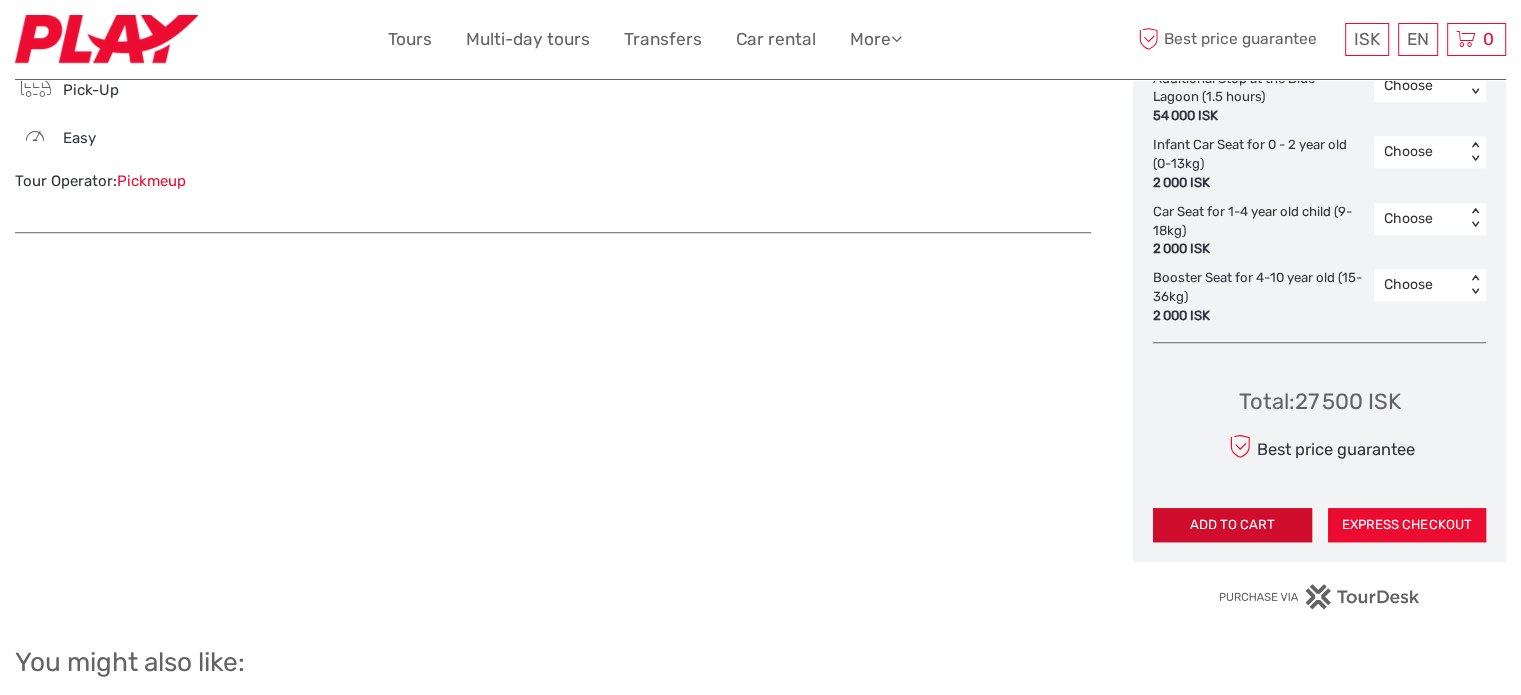 click on "ADD TO CART" at bounding box center (1232, 525) 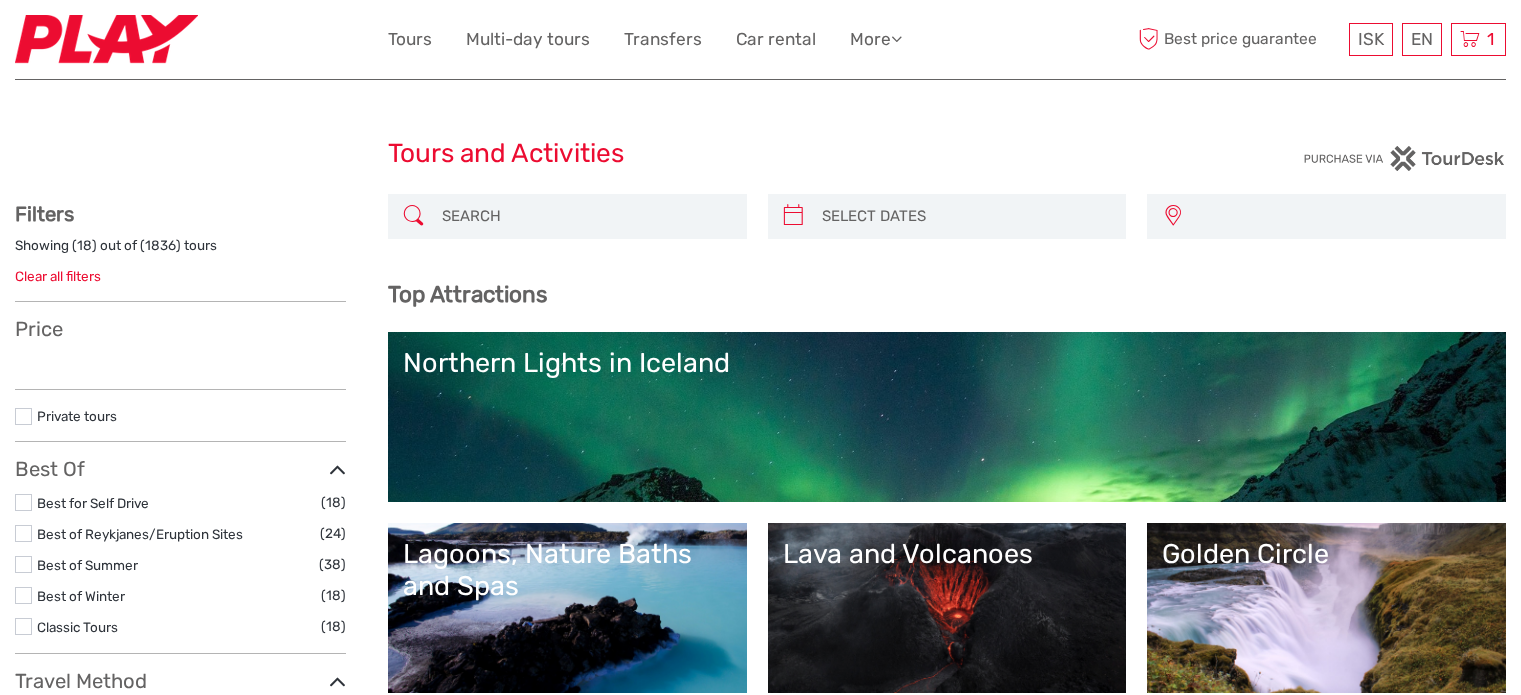 select 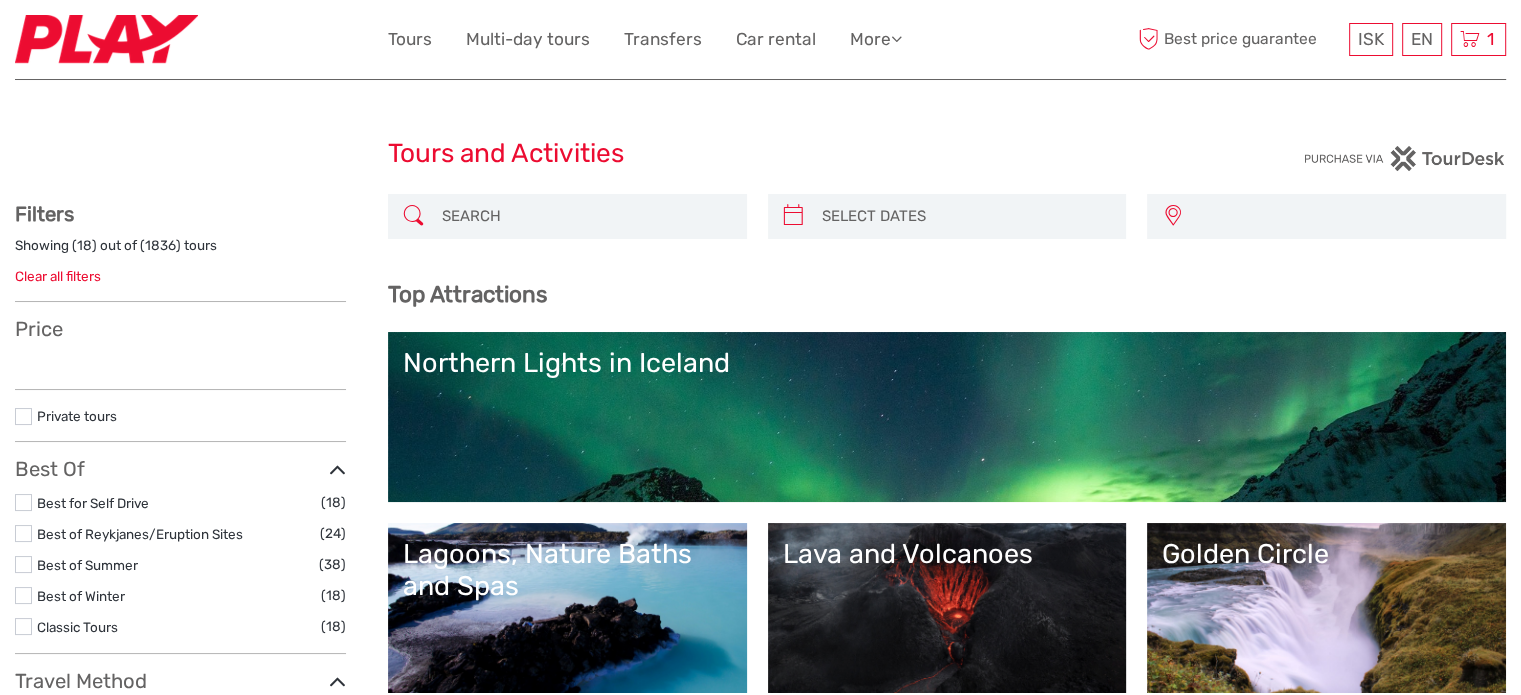 scroll, scrollTop: 0, scrollLeft: 0, axis: both 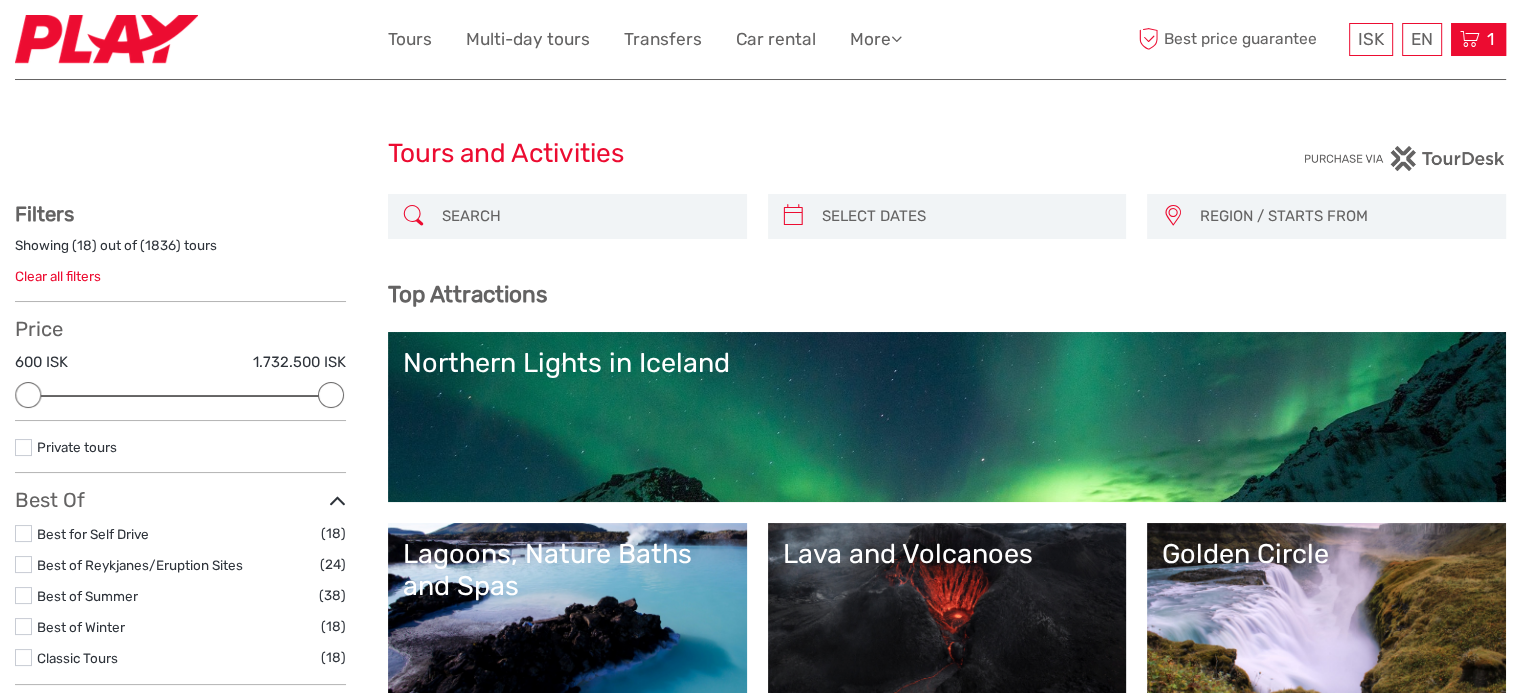 click at bounding box center [1470, 39] 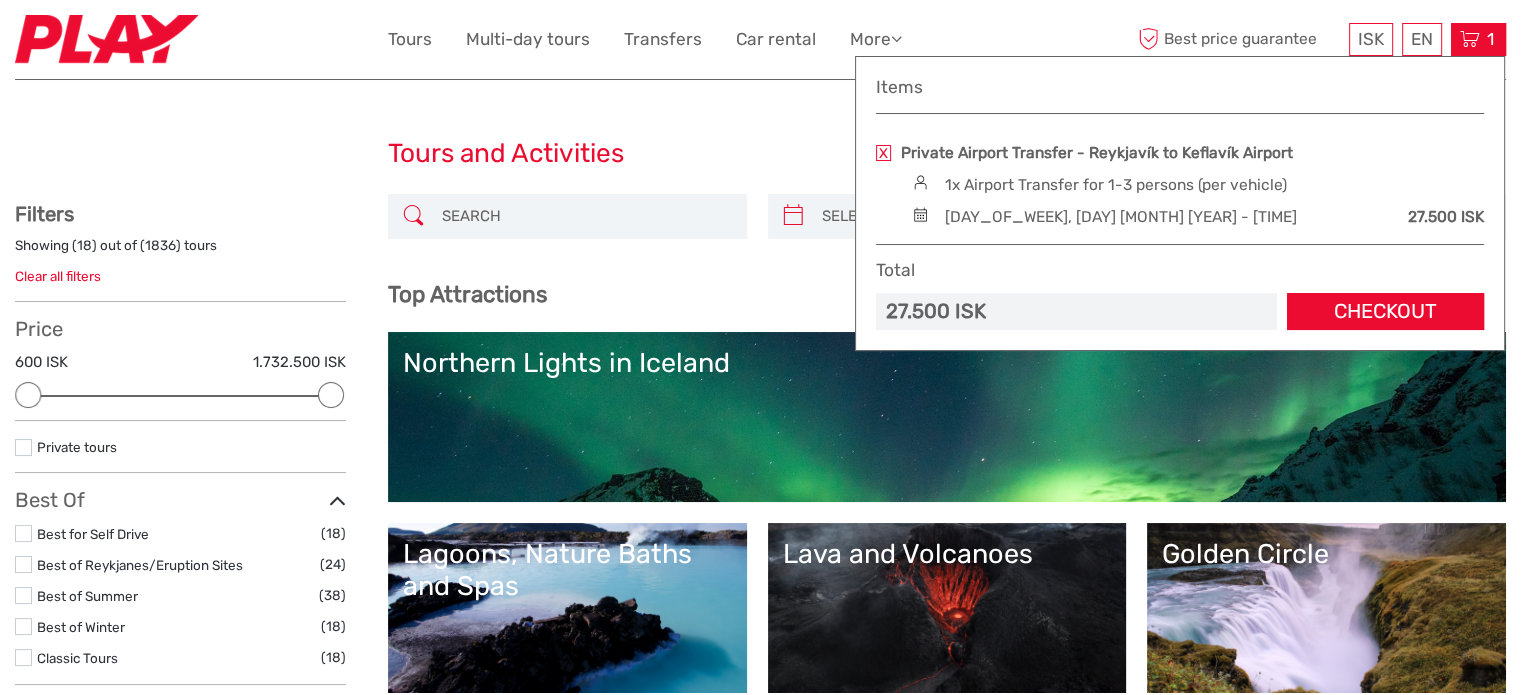 scroll, scrollTop: 0, scrollLeft: 0, axis: both 